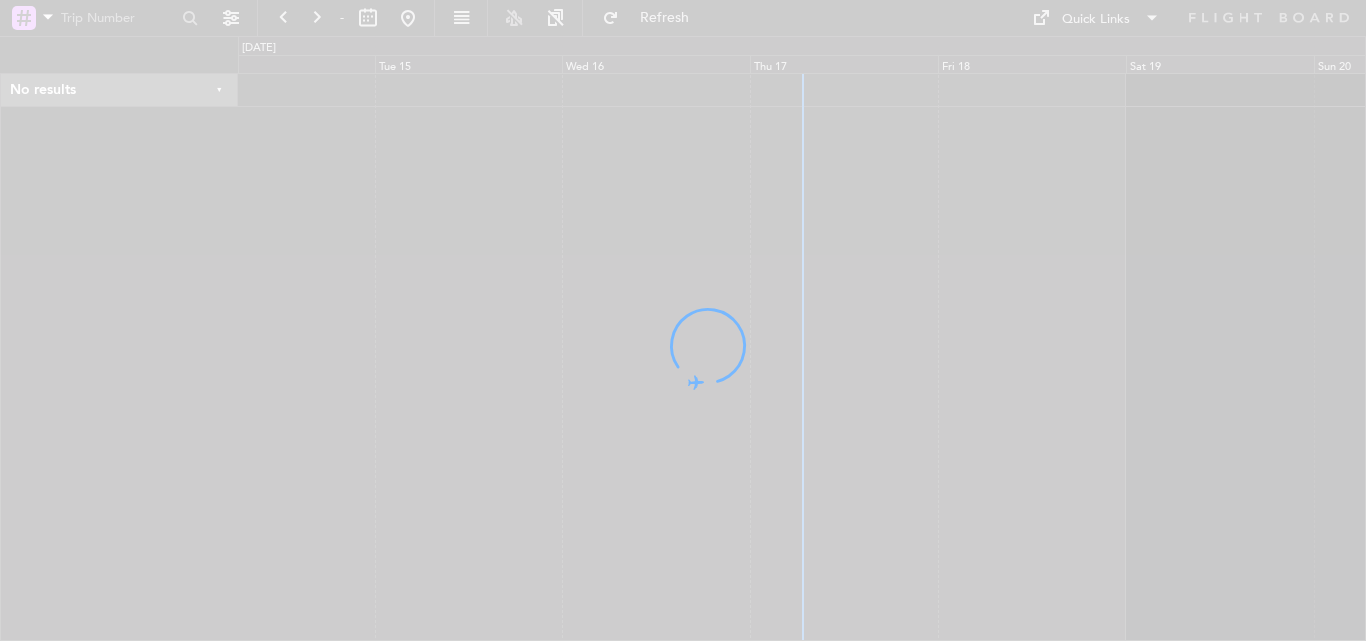 scroll, scrollTop: 0, scrollLeft: 0, axis: both 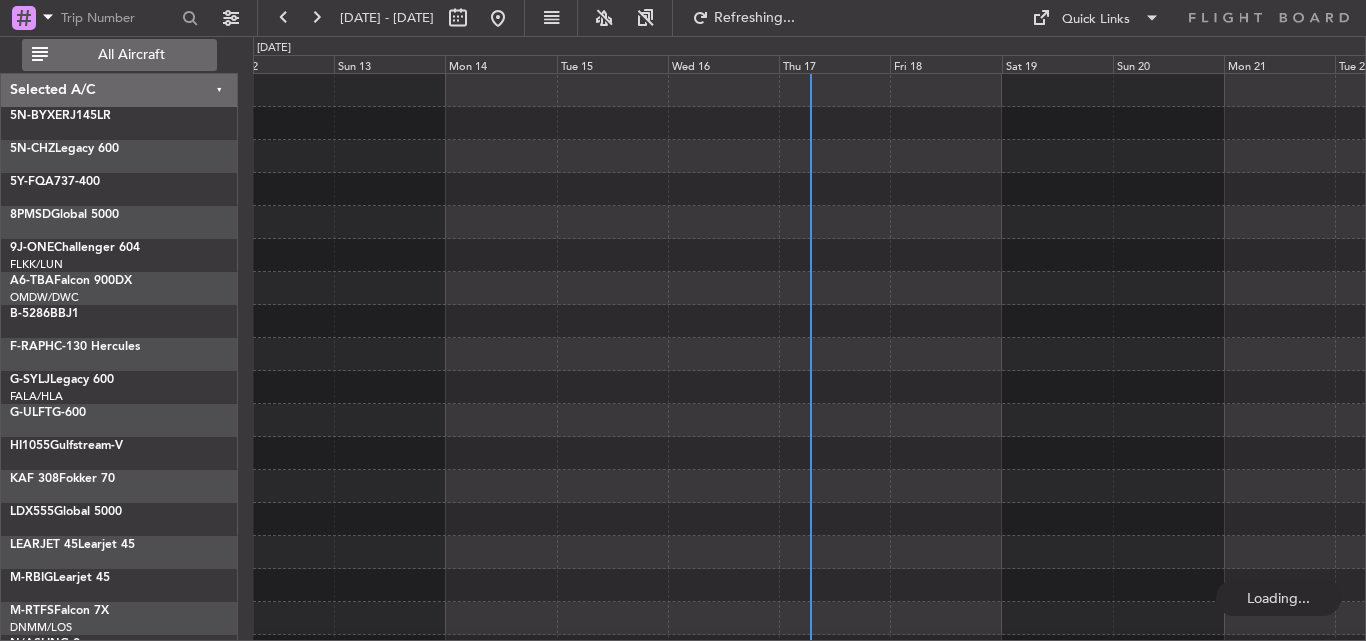 click on "All Aircraft" at bounding box center (131, 55) 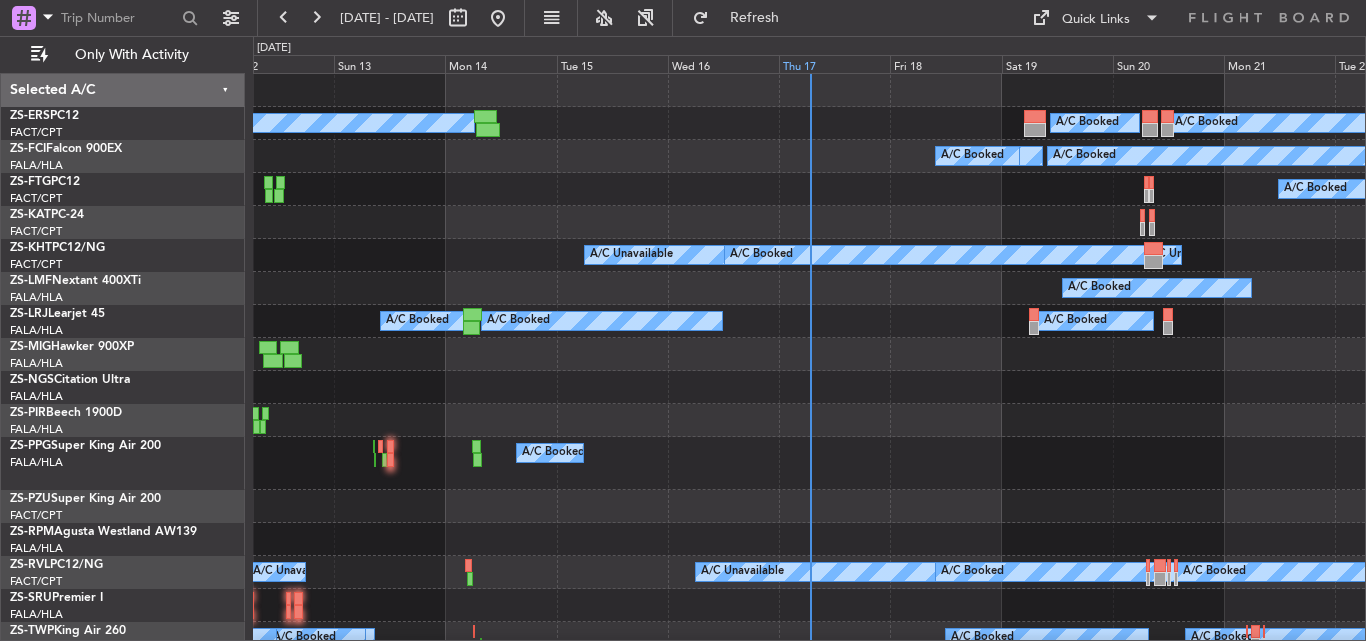 click on "Thu 17" 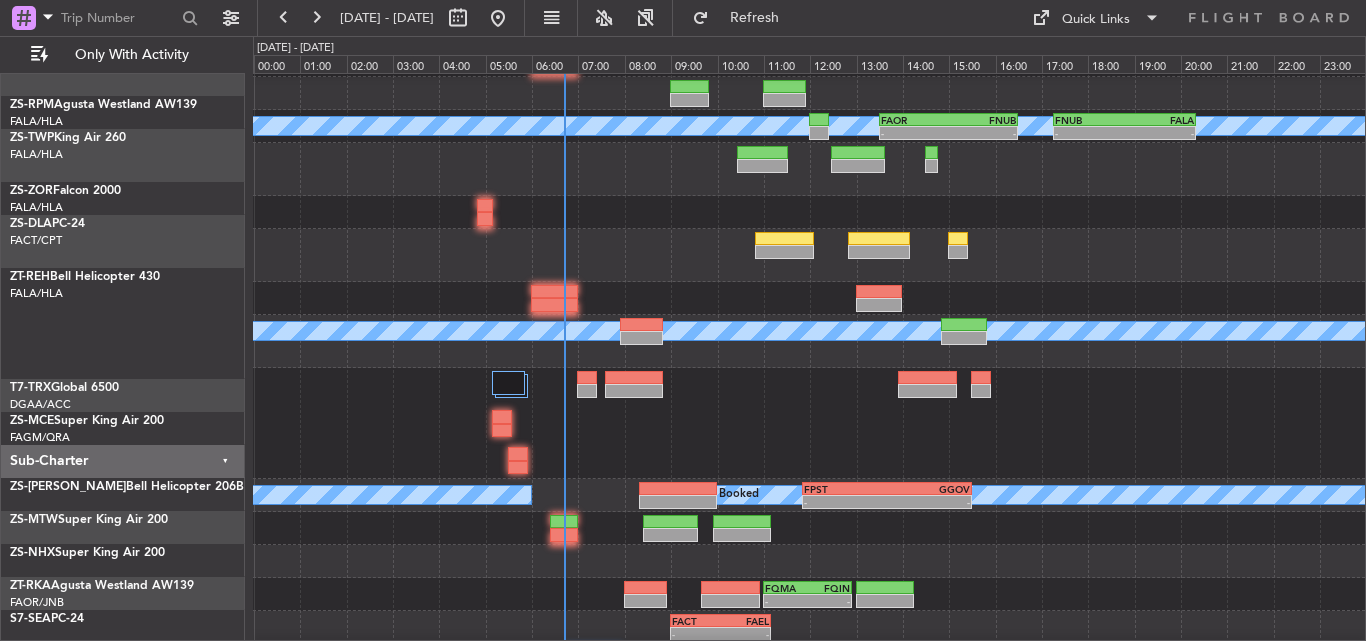 scroll, scrollTop: 0, scrollLeft: 0, axis: both 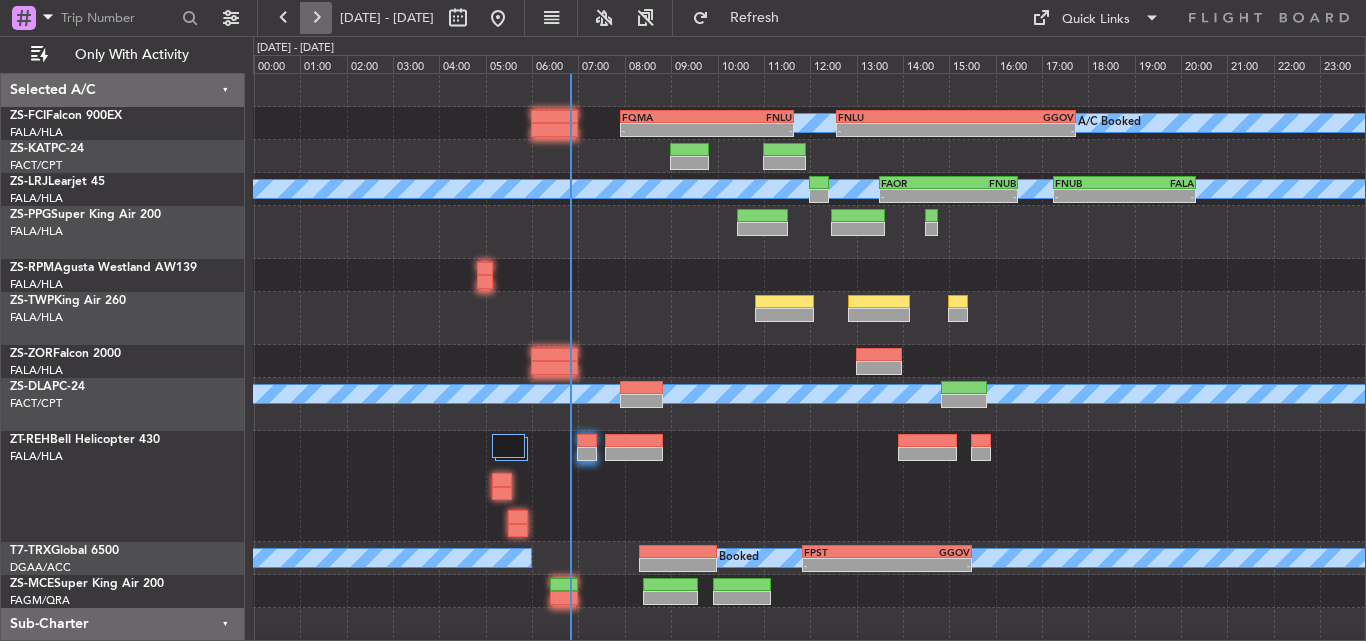 click at bounding box center [316, 18] 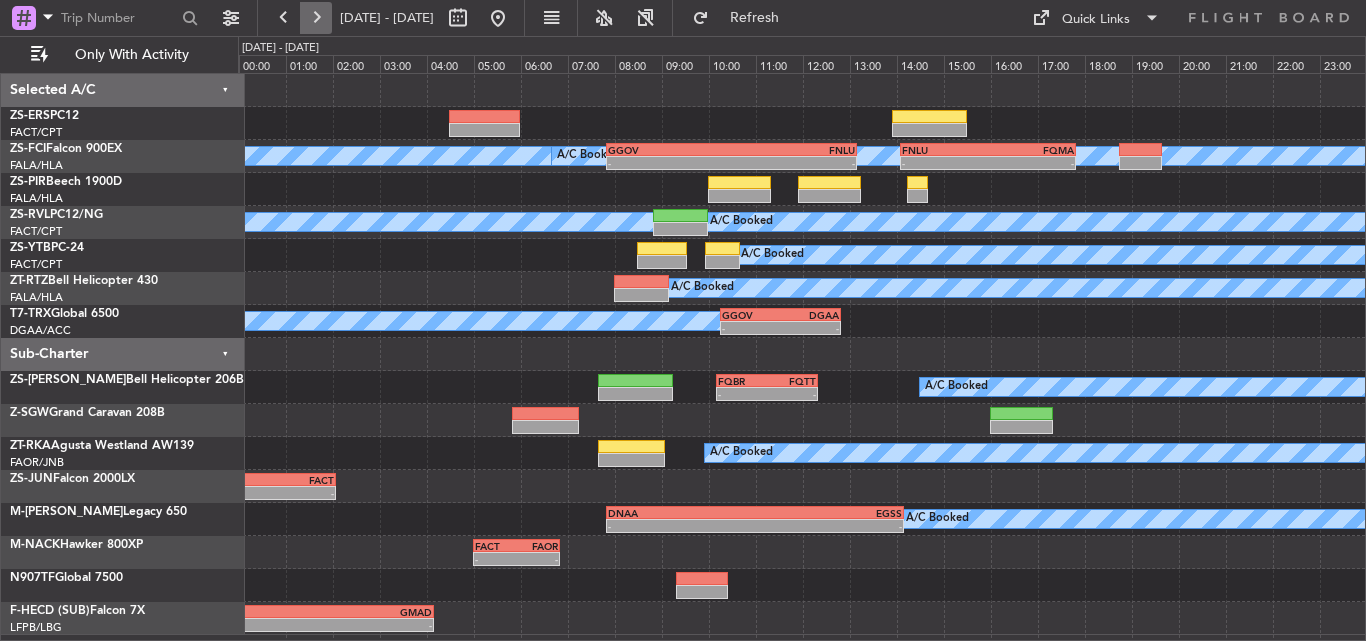click at bounding box center [316, 18] 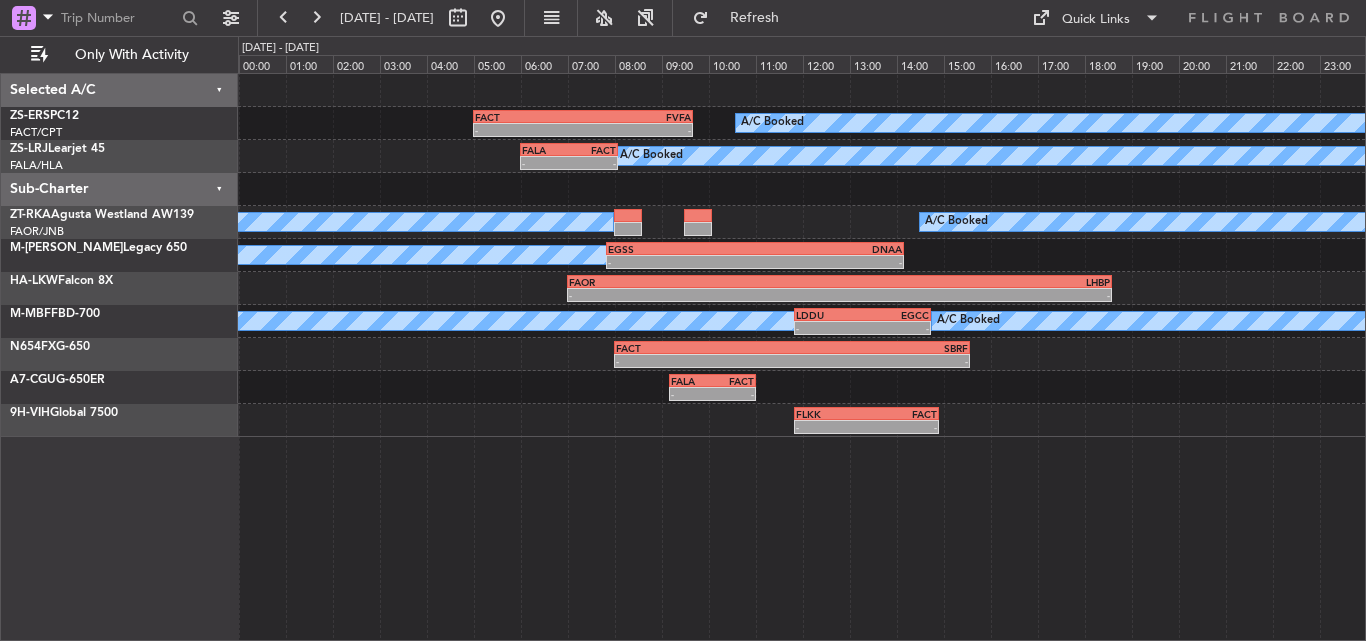 click on "[DATE] - [DATE]" at bounding box center [387, 18] 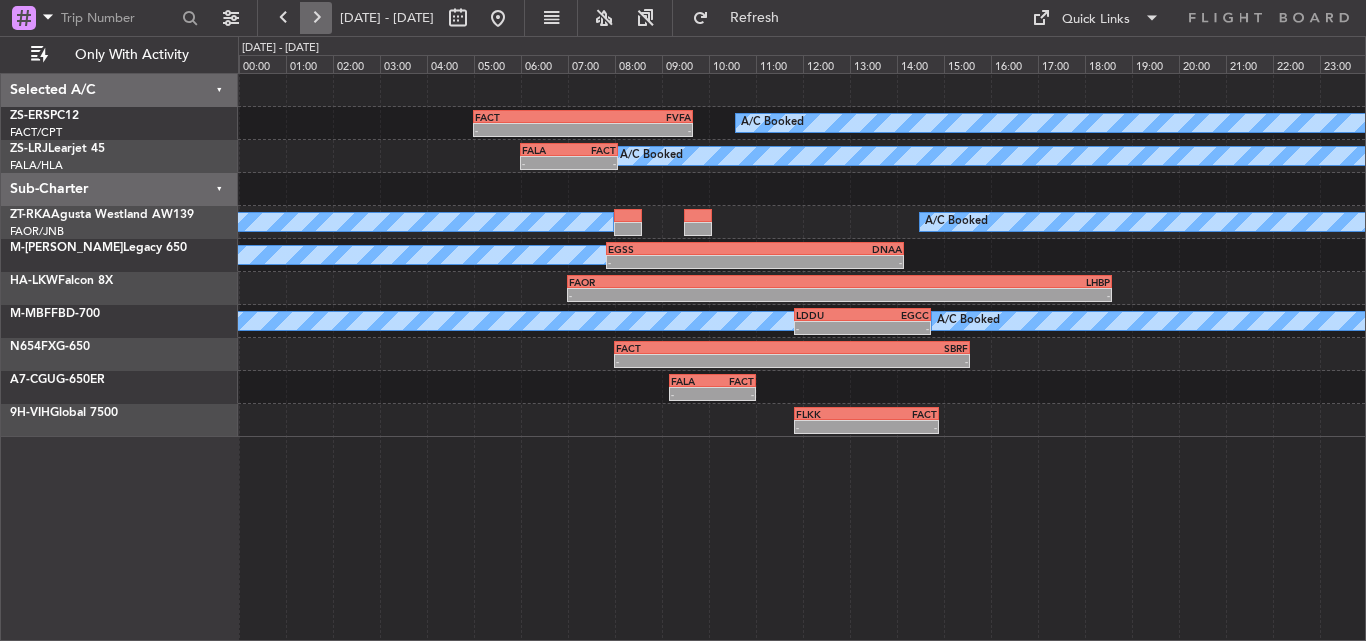 click at bounding box center (316, 18) 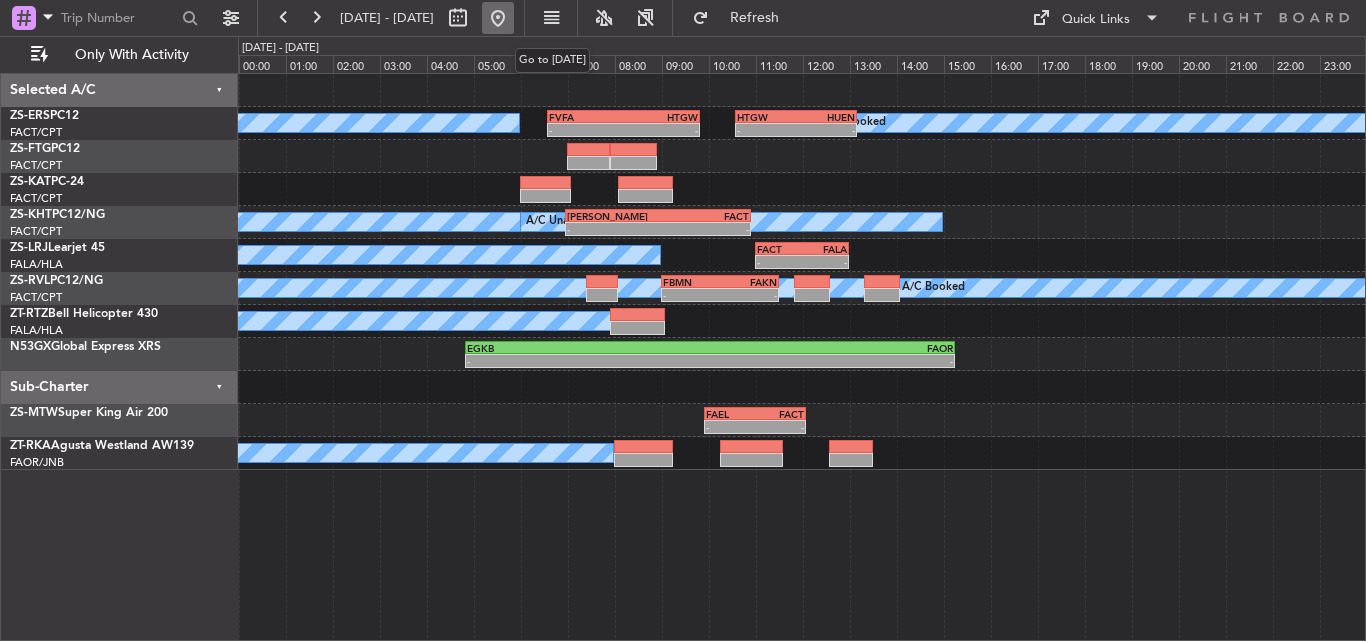 click at bounding box center [498, 18] 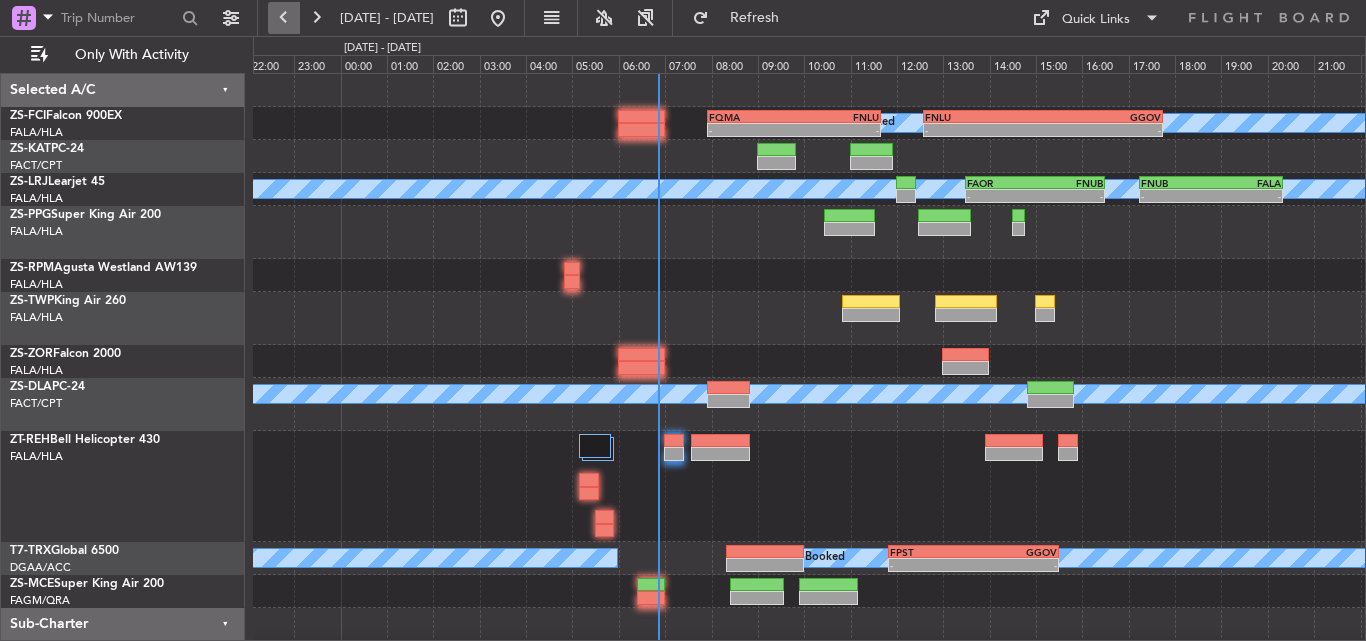 click at bounding box center (284, 18) 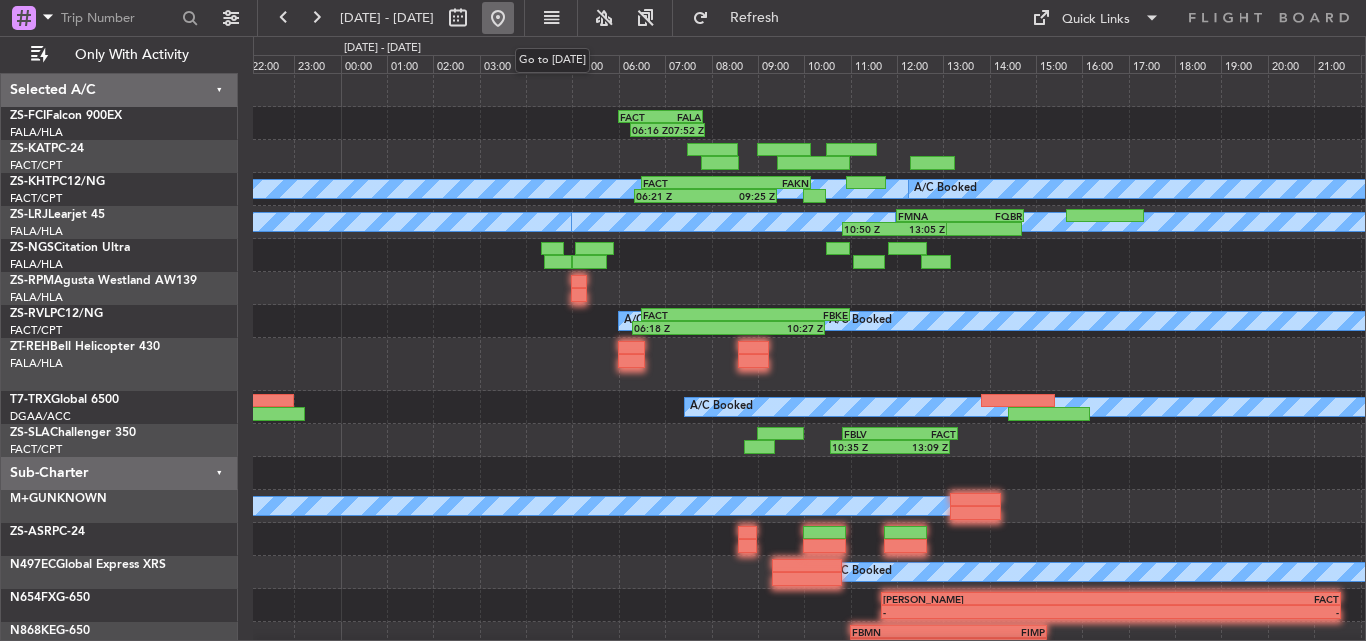 click at bounding box center [498, 18] 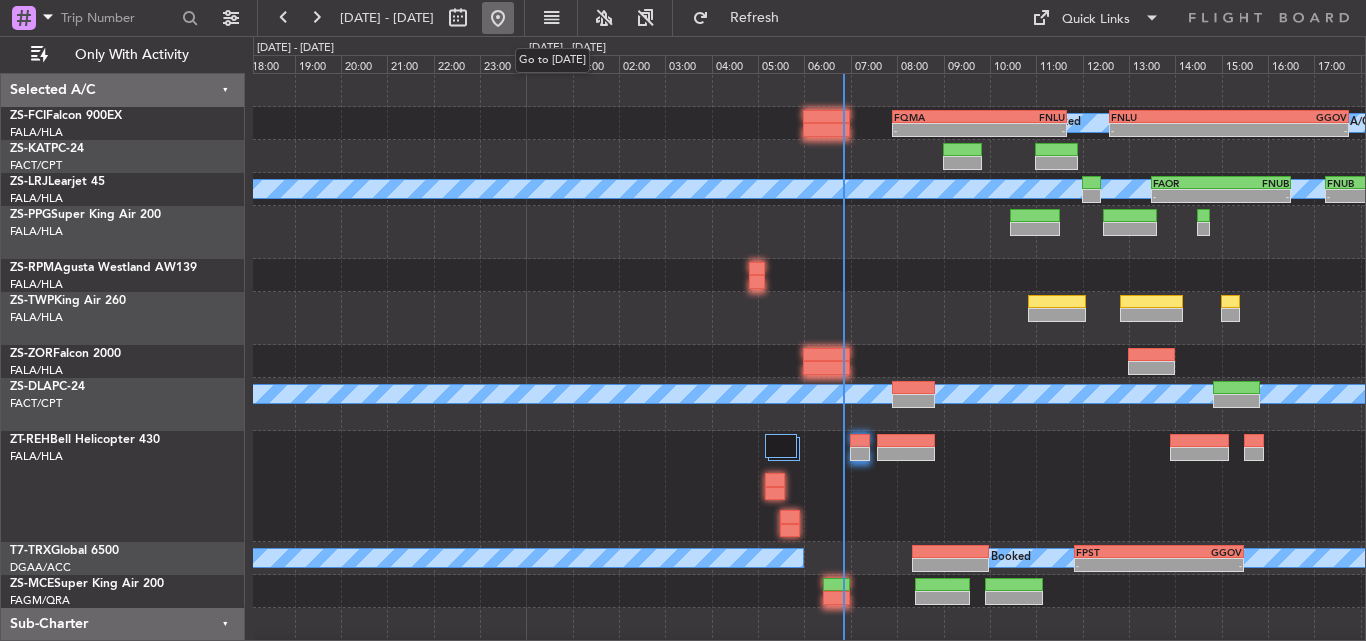 type 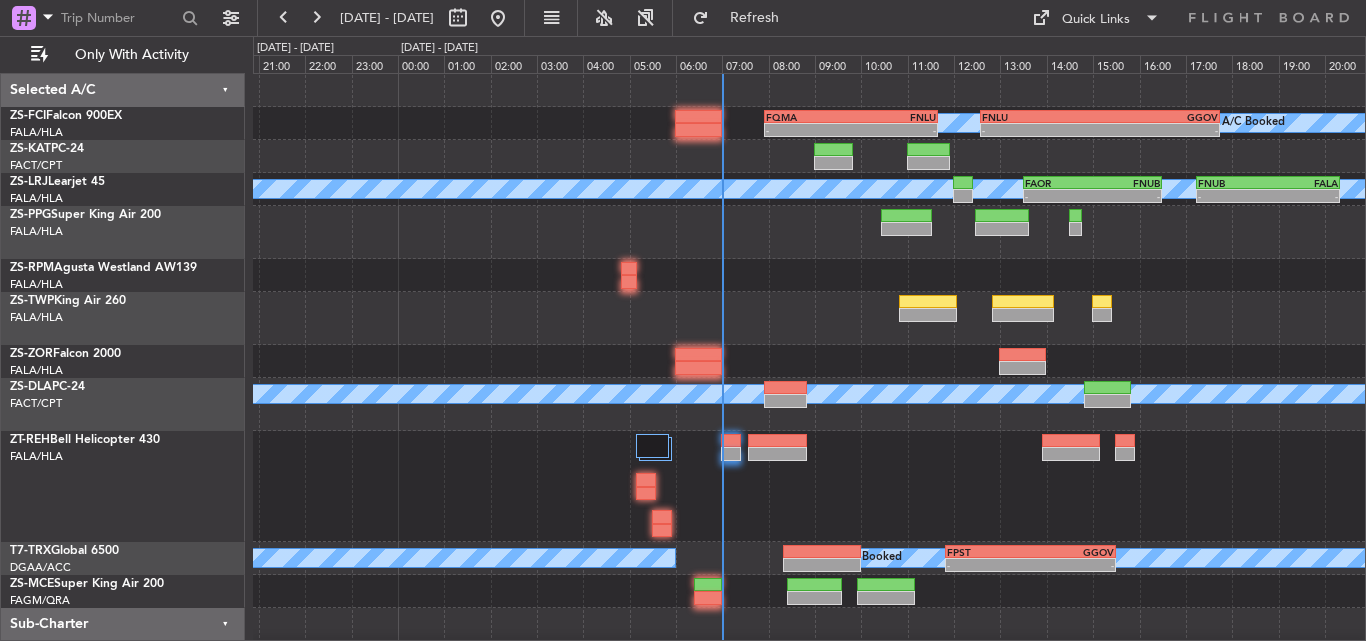click on "A/C Booked
A/C Booked
A/C Booked
-
-
FQMA
07:55 Z
FNLU
11:40 Z
-
-
FNLU
12:35 Z
GGOV
17:45 Z
A/C Booked
-
-
FAOR
13:30 Z
FNUB
16:30 Z
-
-
FNUB
17:15 Z
FALA
20:20 Z
A/C Unavailable
A/C Booked
A/C Booked
-
-
FPST
11:50 Z
GGOV
15:30 Z" 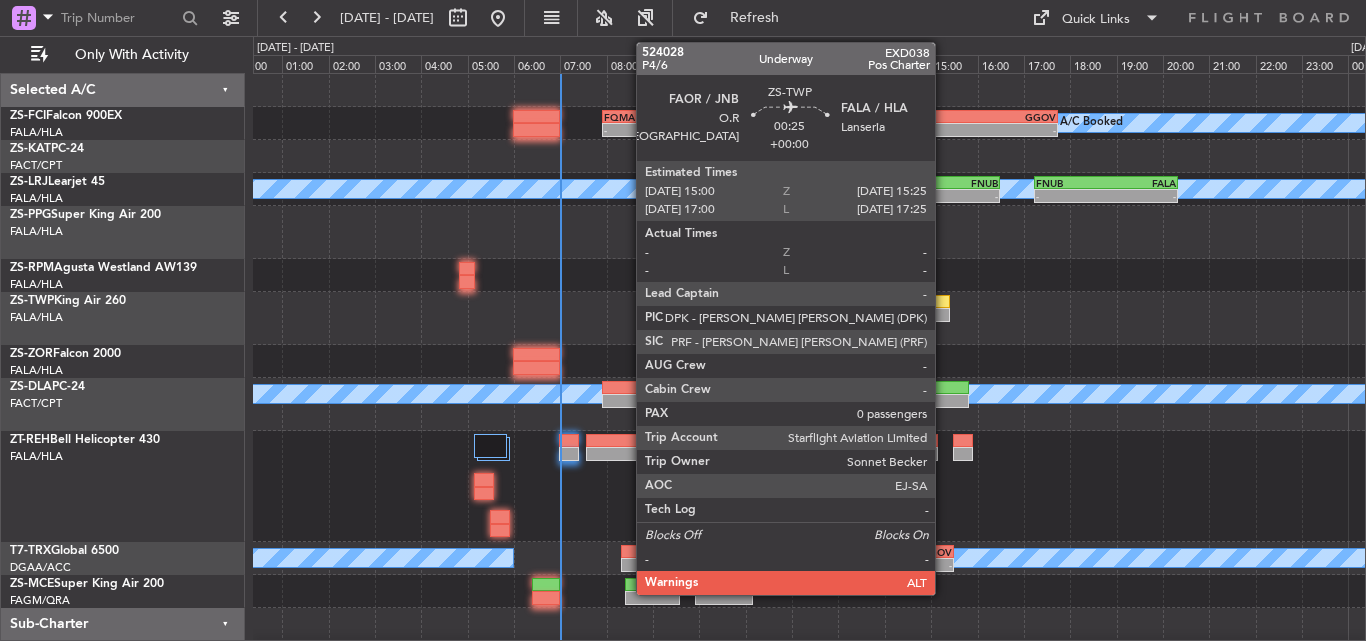 click 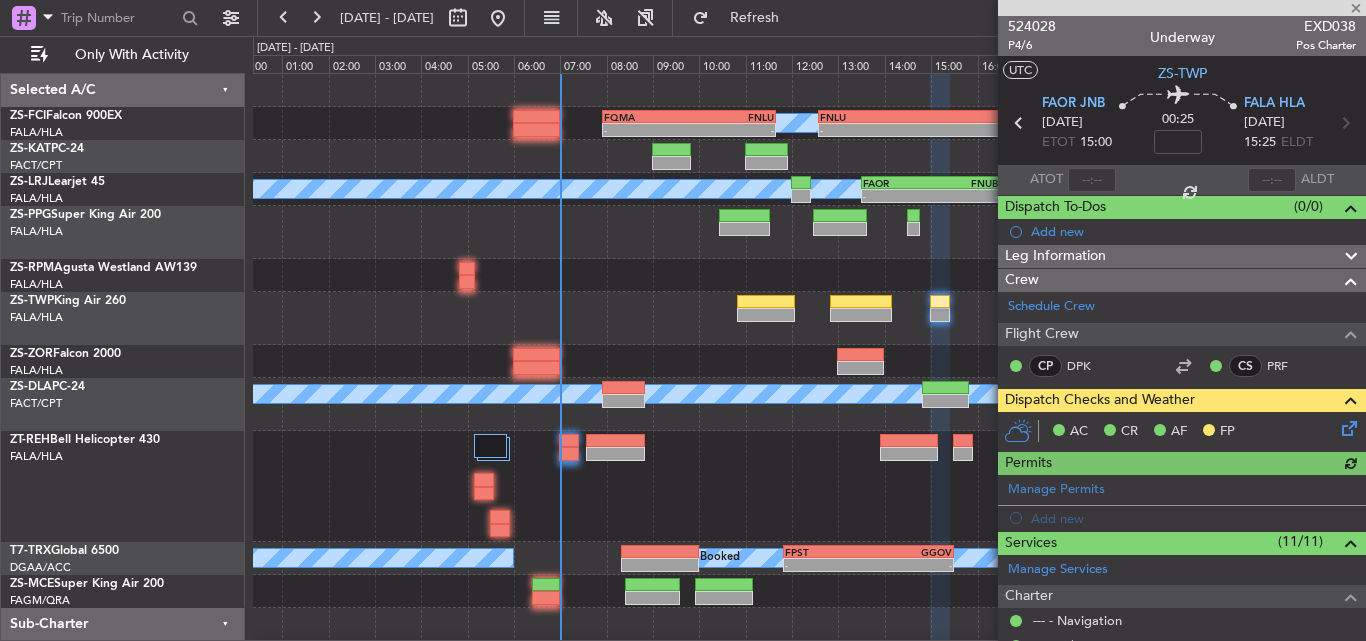 click 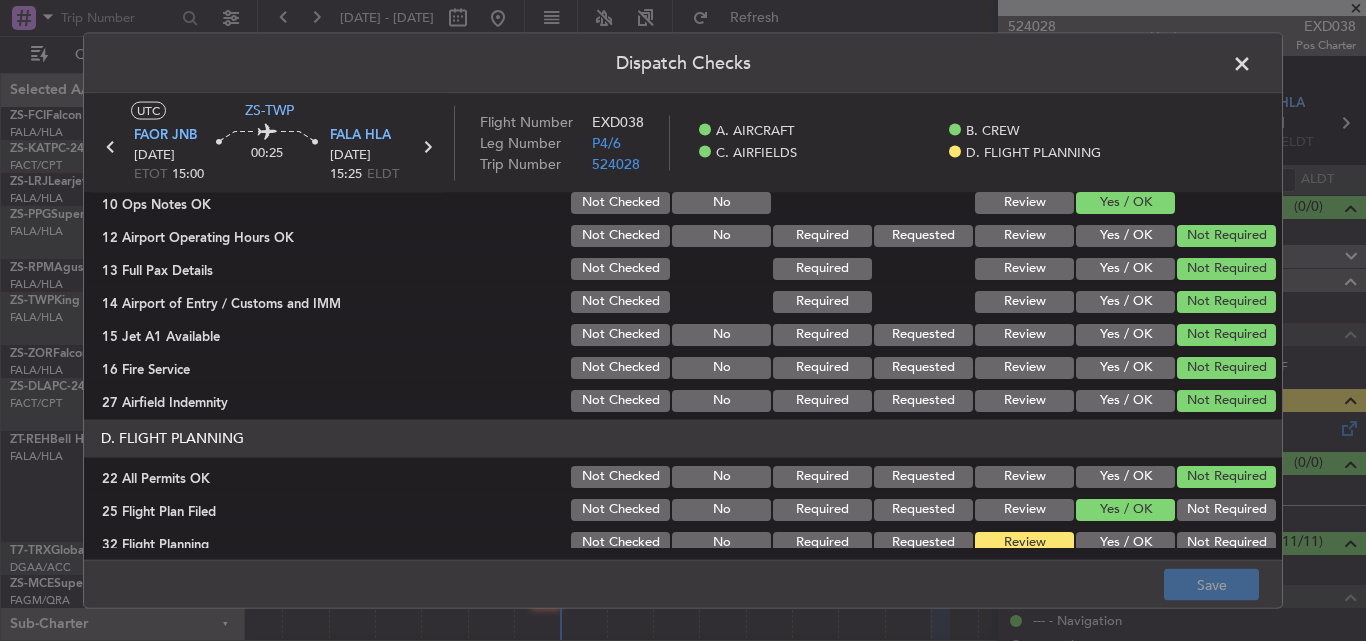 scroll, scrollTop: 543, scrollLeft: 0, axis: vertical 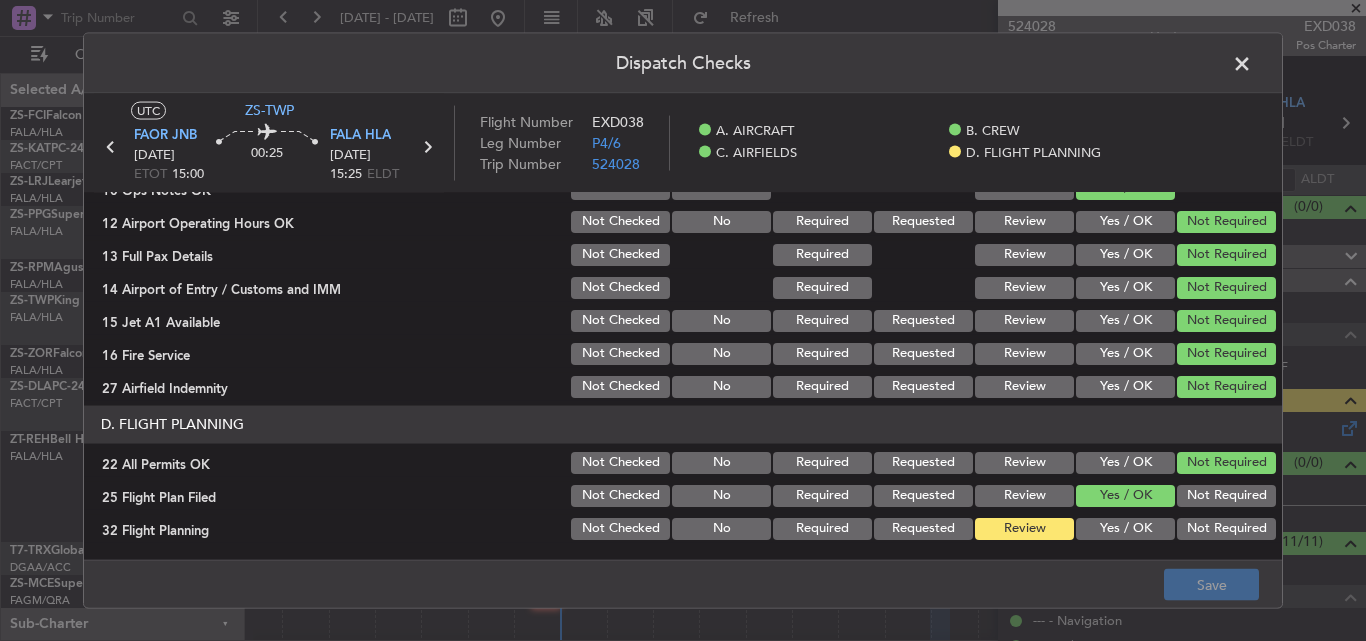 click on "Yes / OK" 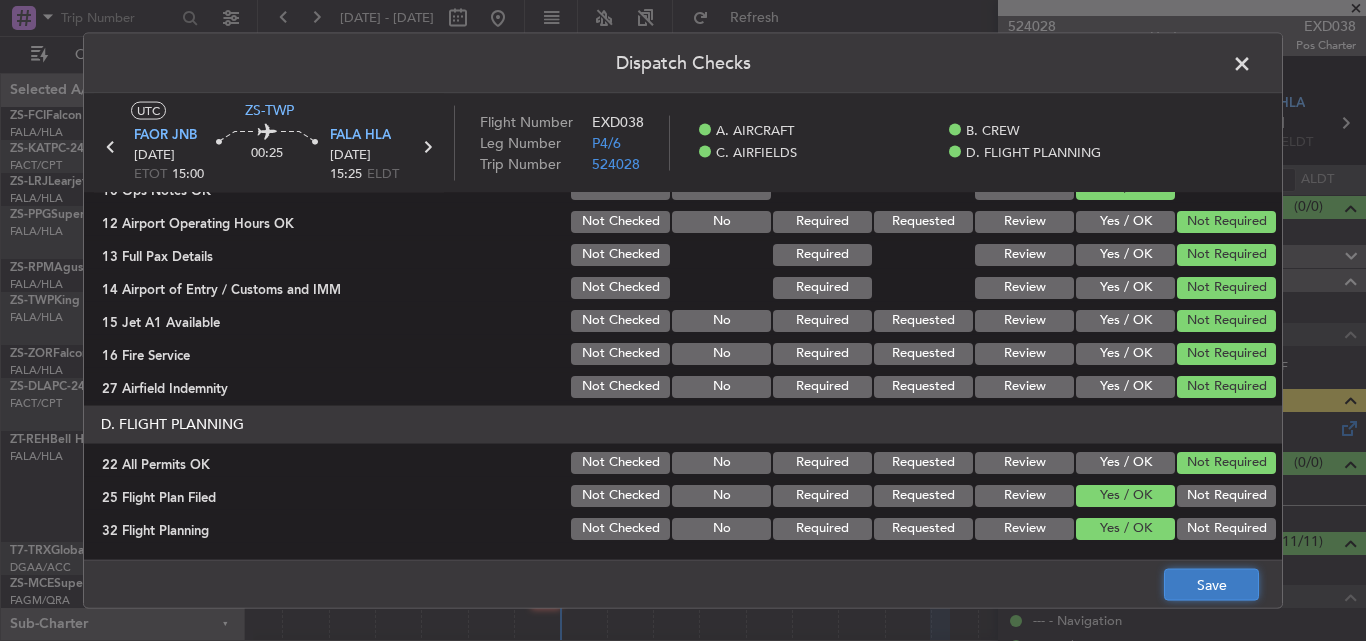 click on "Save" 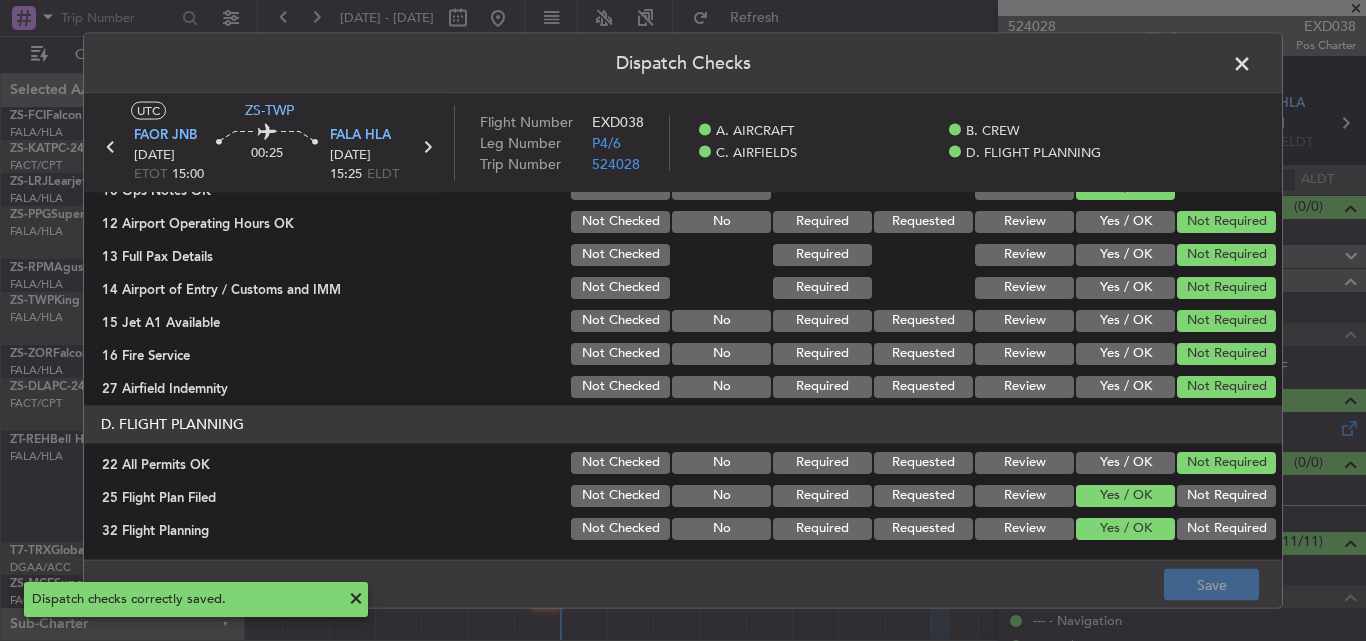 click 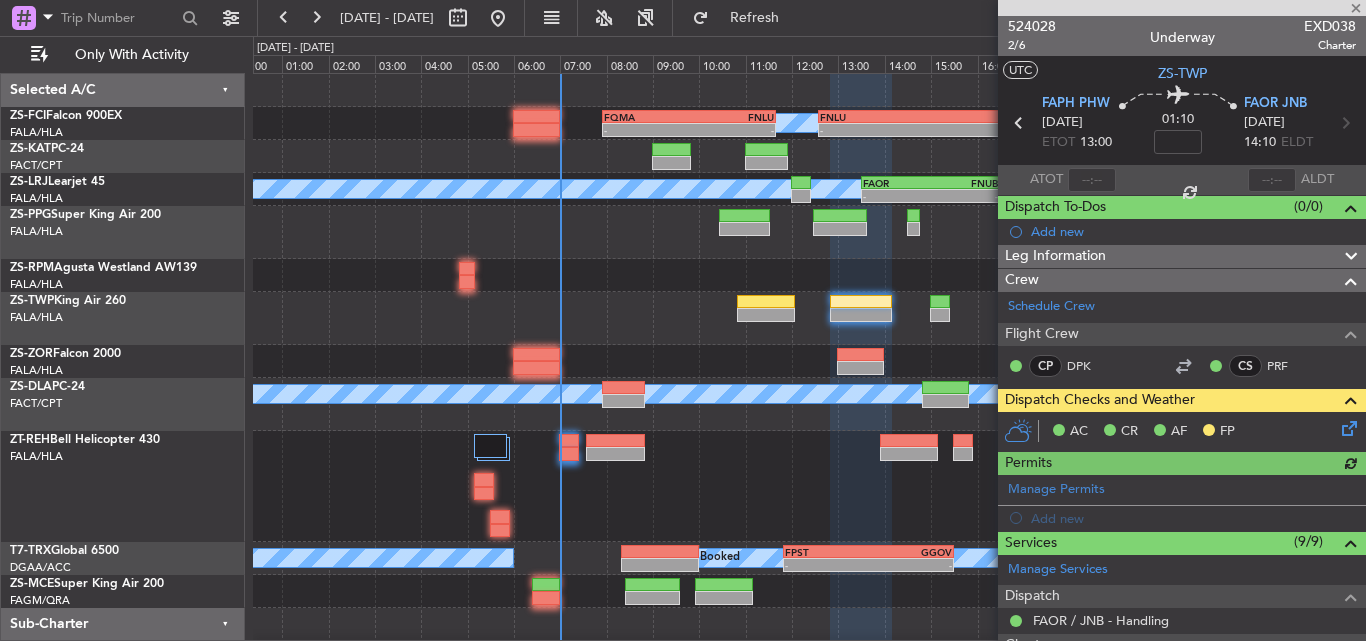 click 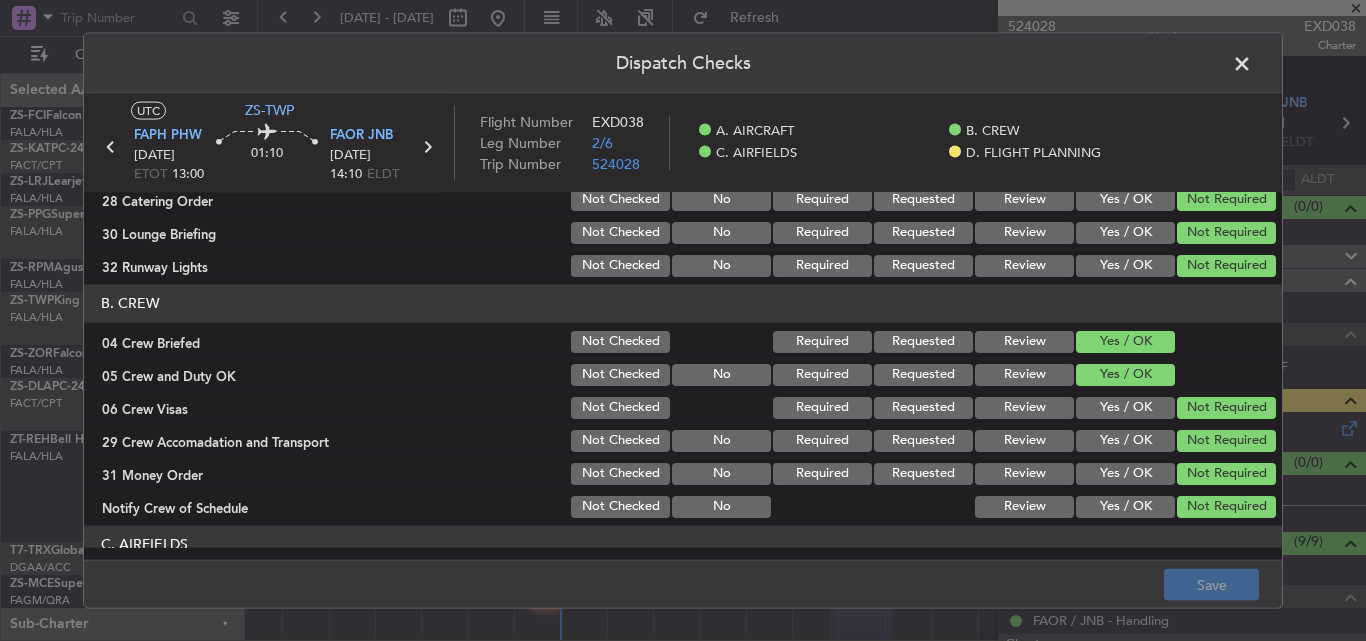 scroll, scrollTop: 543, scrollLeft: 0, axis: vertical 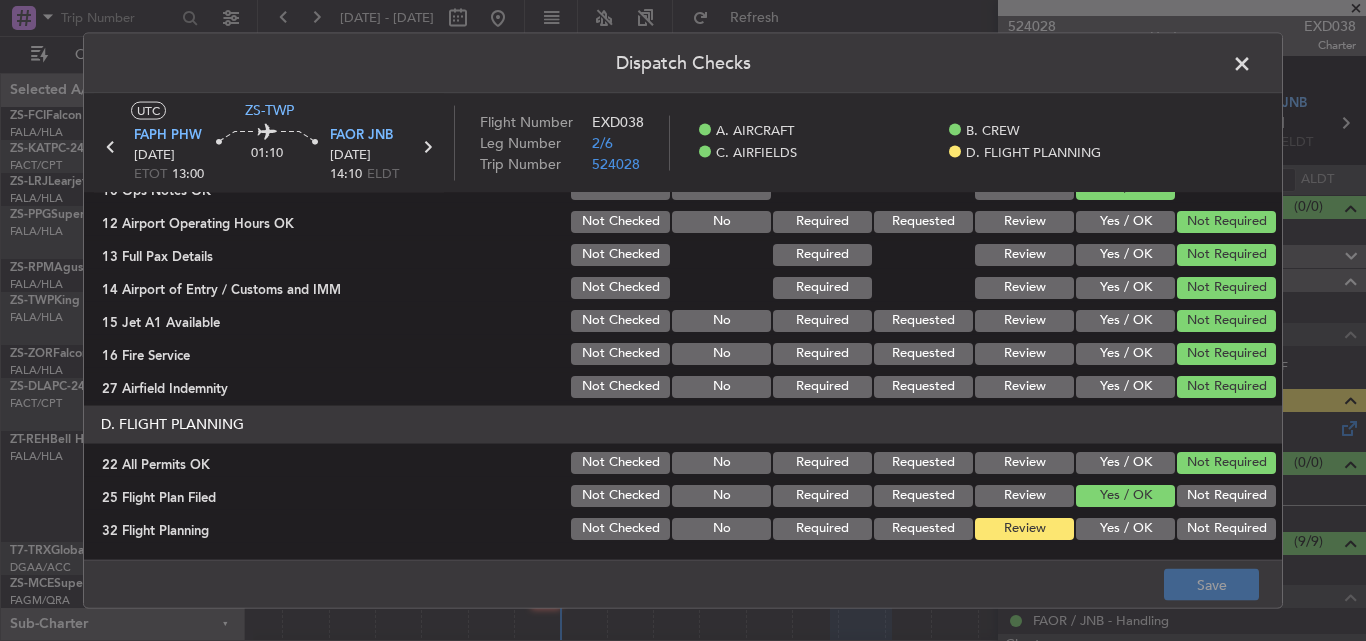 click on "Yes / OK" 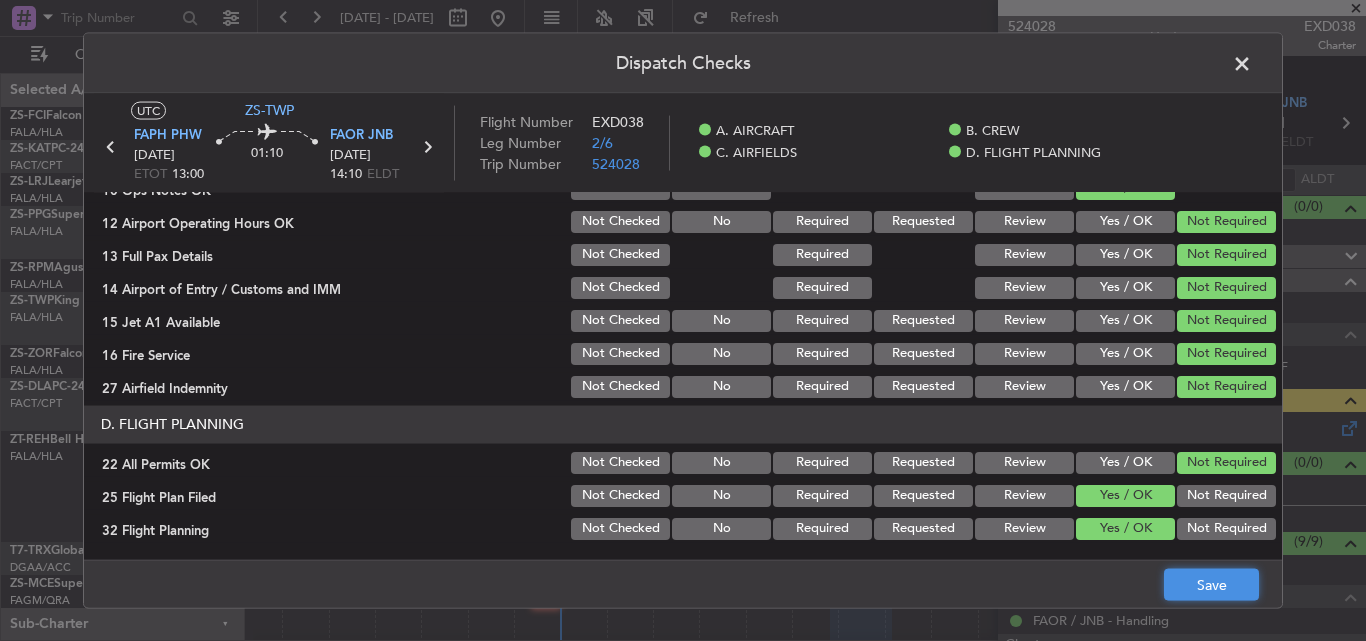 click on "Save" 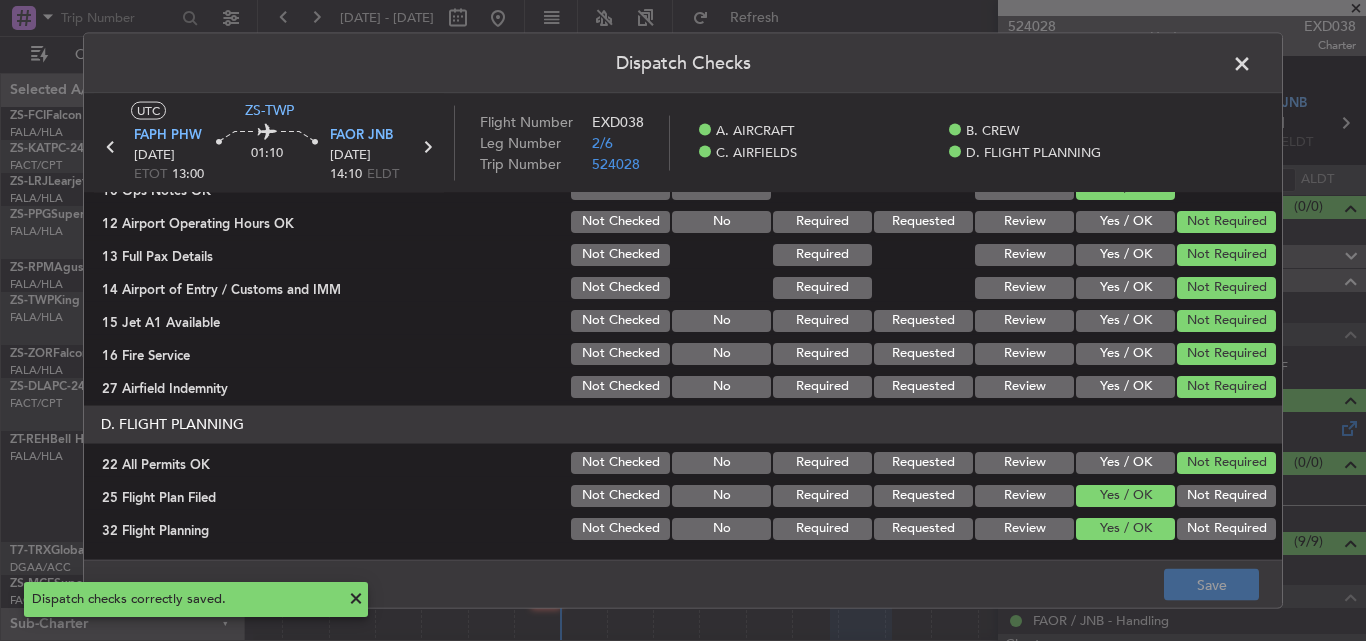 click 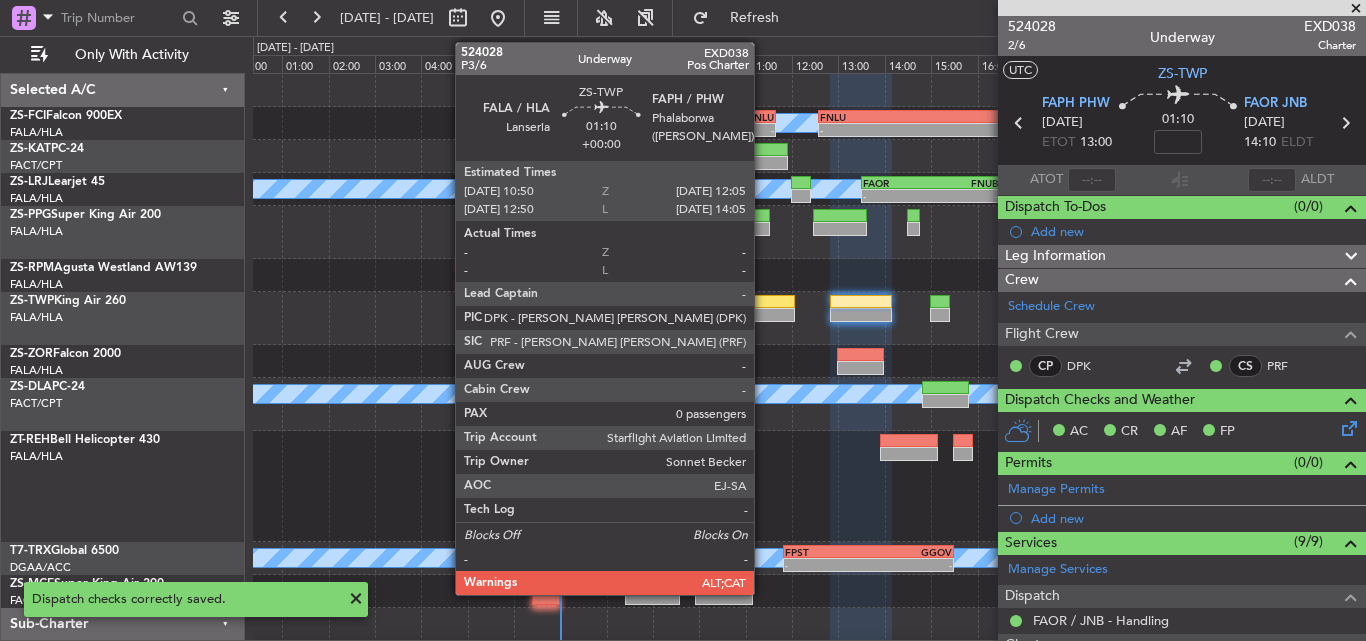 click 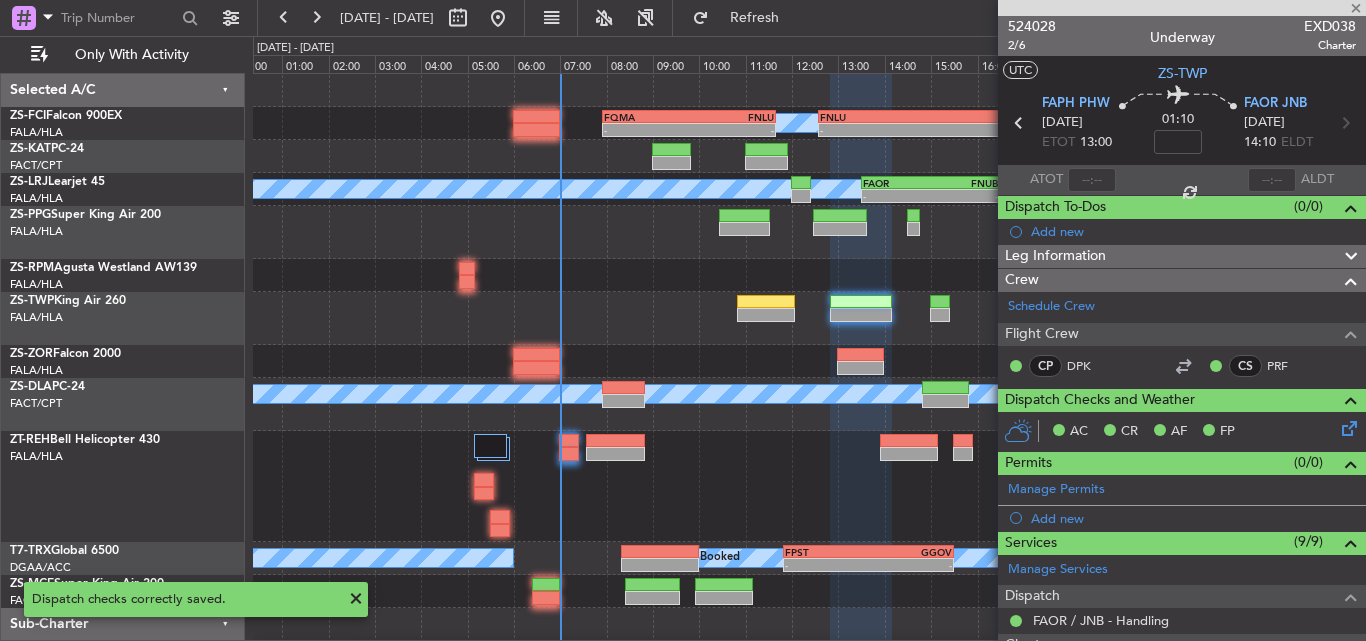 type on "0" 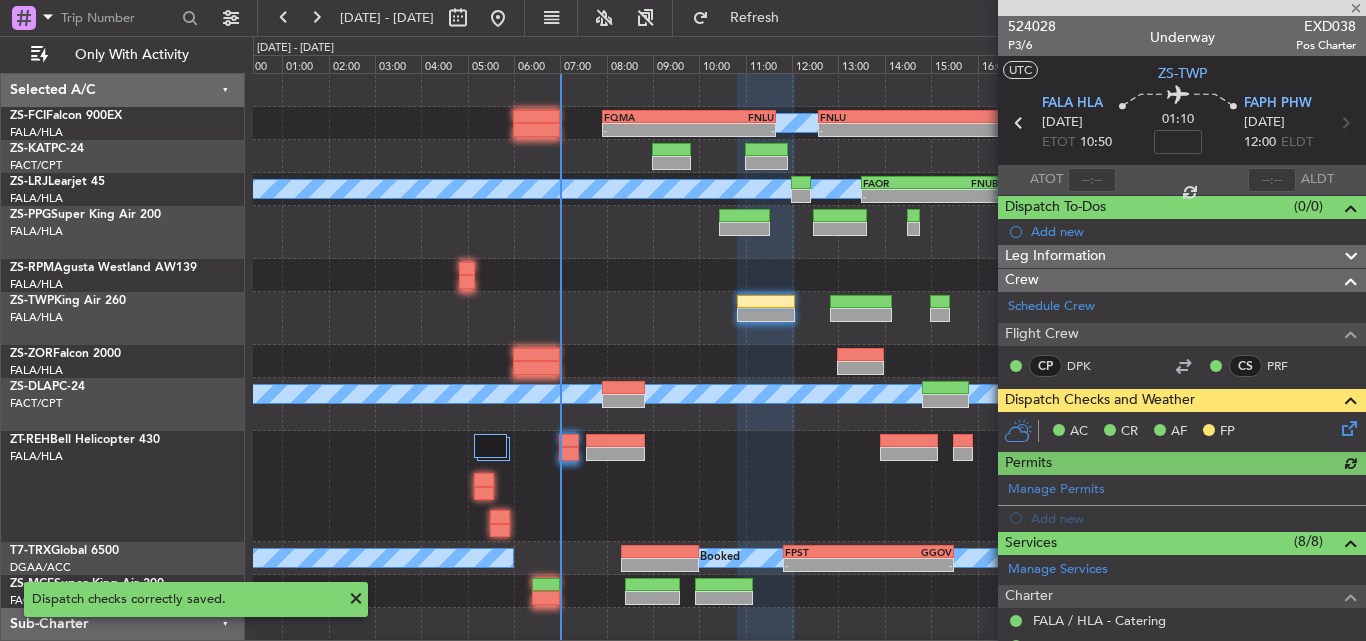 click 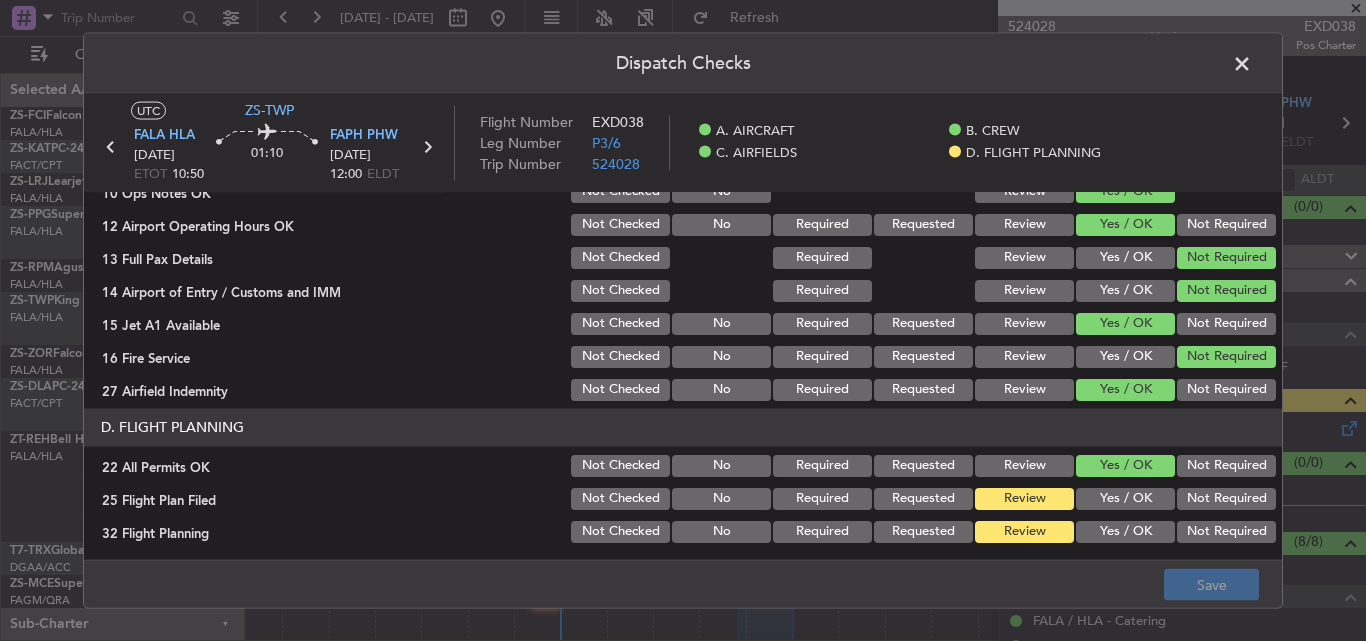 scroll, scrollTop: 543, scrollLeft: 0, axis: vertical 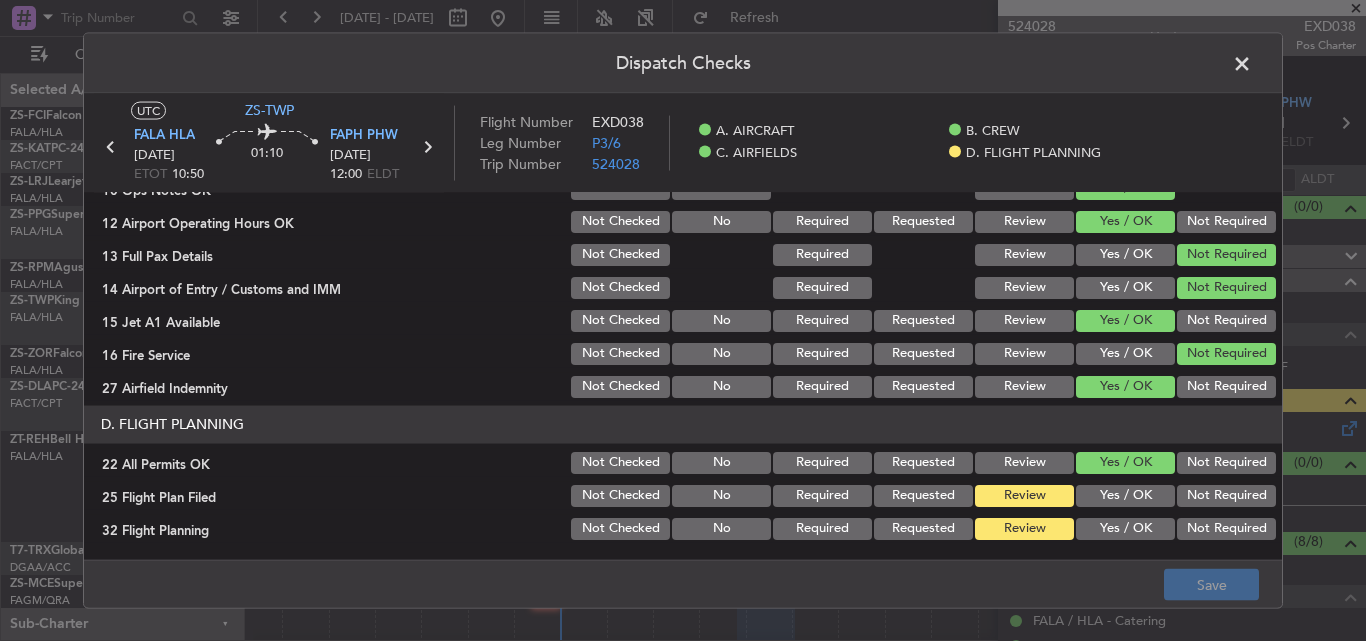 click on "Yes / OK" 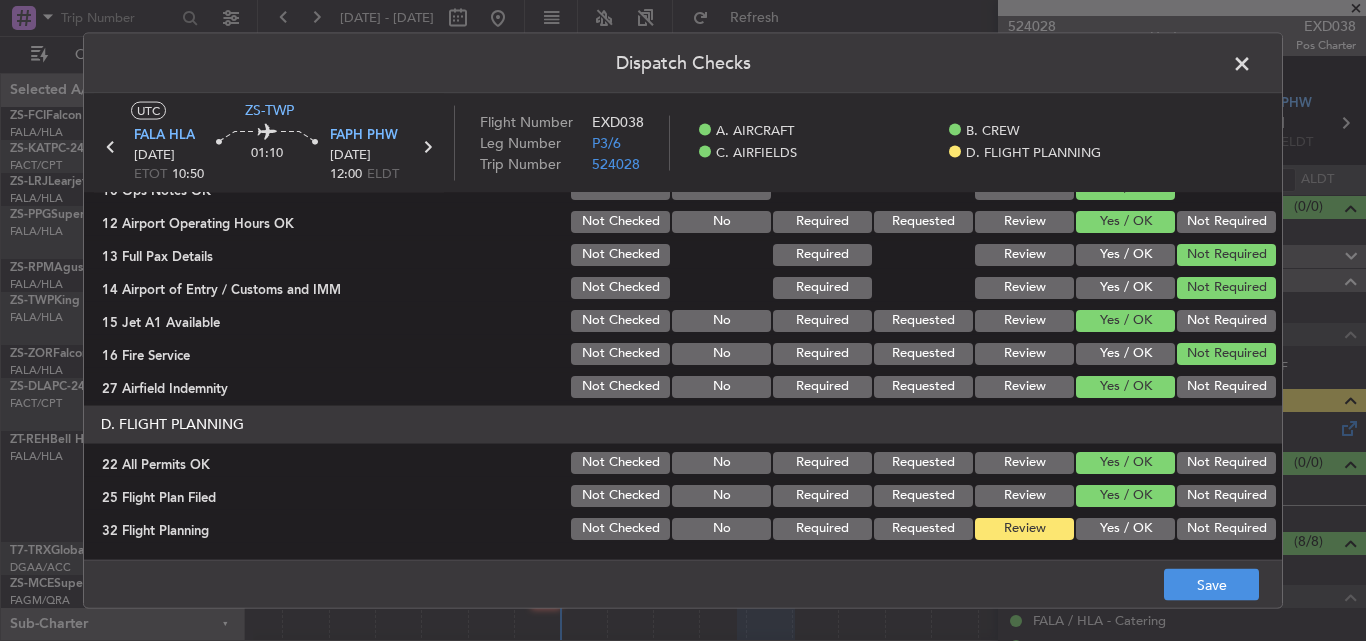click on "Yes / OK" 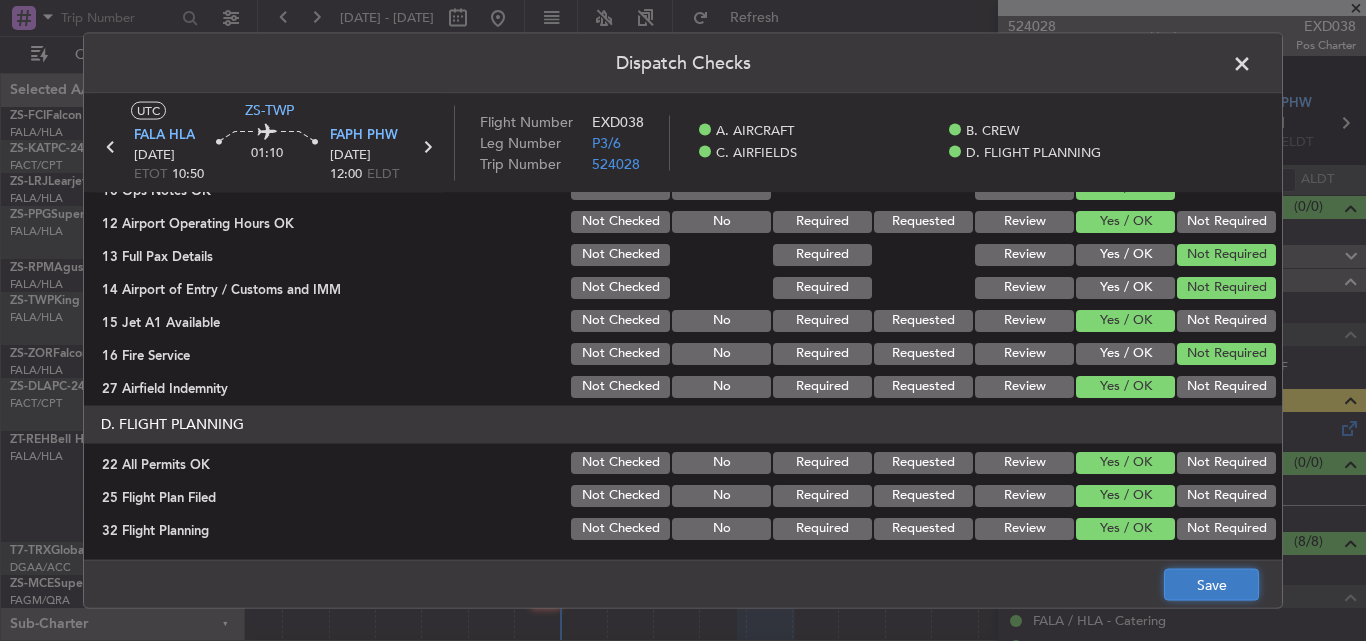 click on "Save" 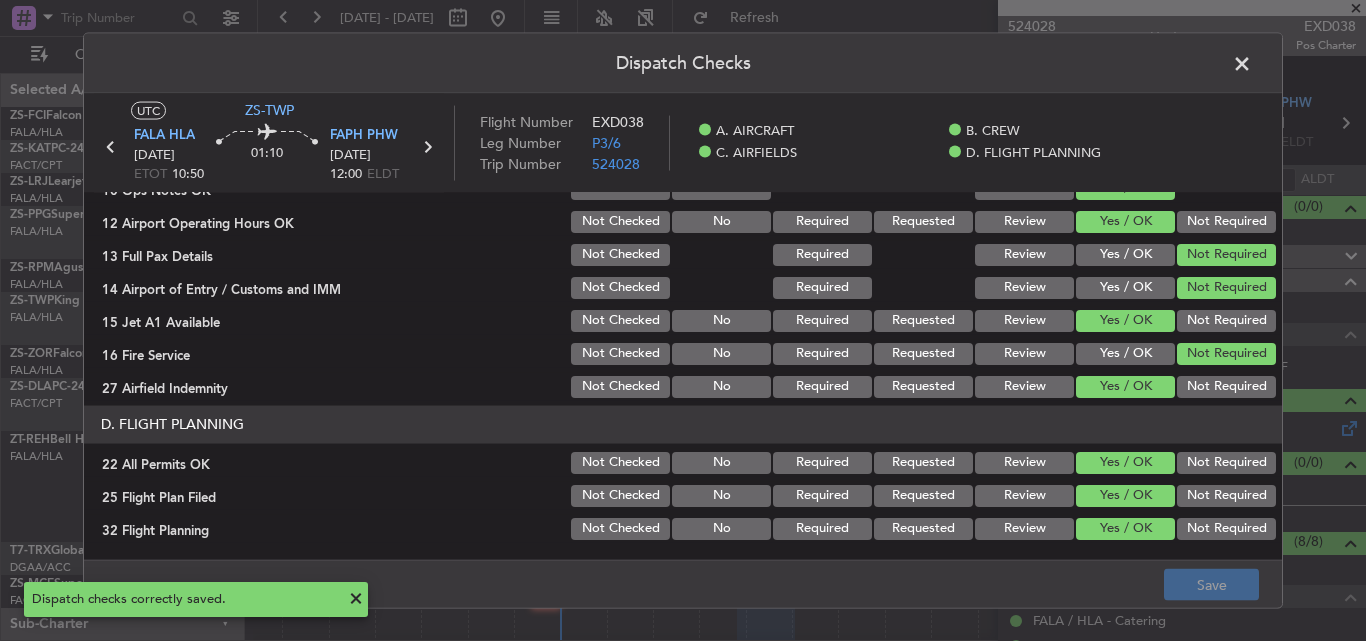 click 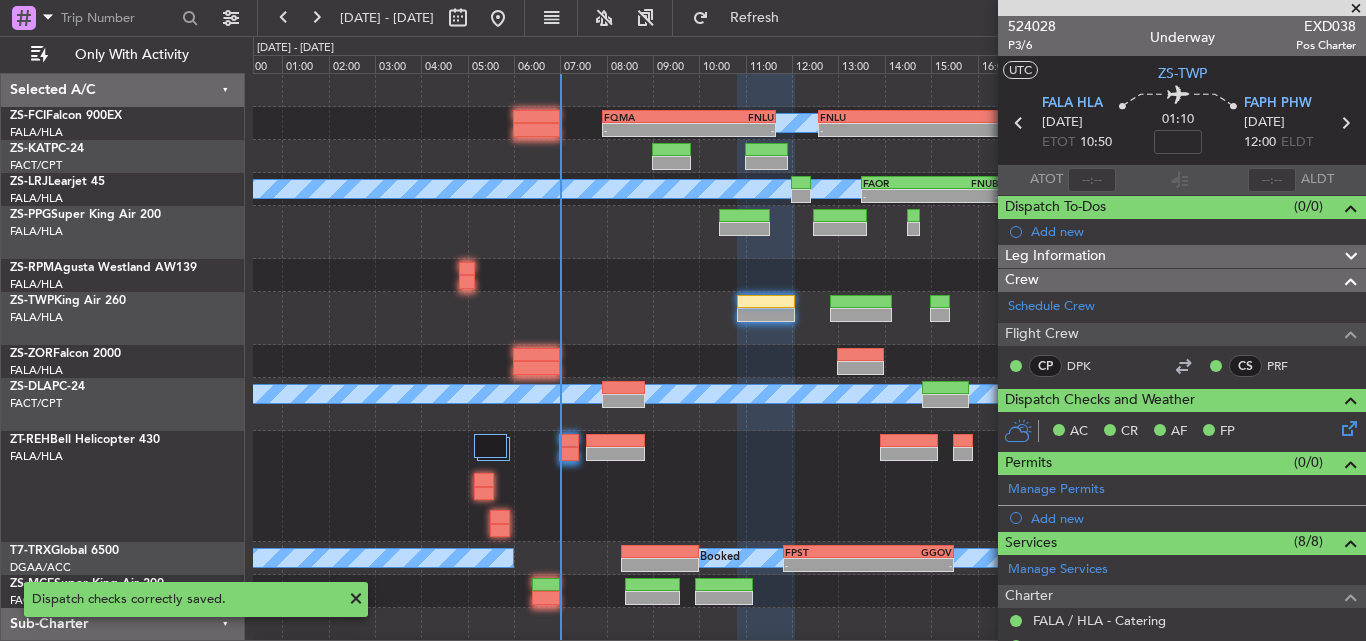 drag, startPoint x: 1364, startPoint y: 8, endPoint x: 1055, endPoint y: 37, distance: 310.35785 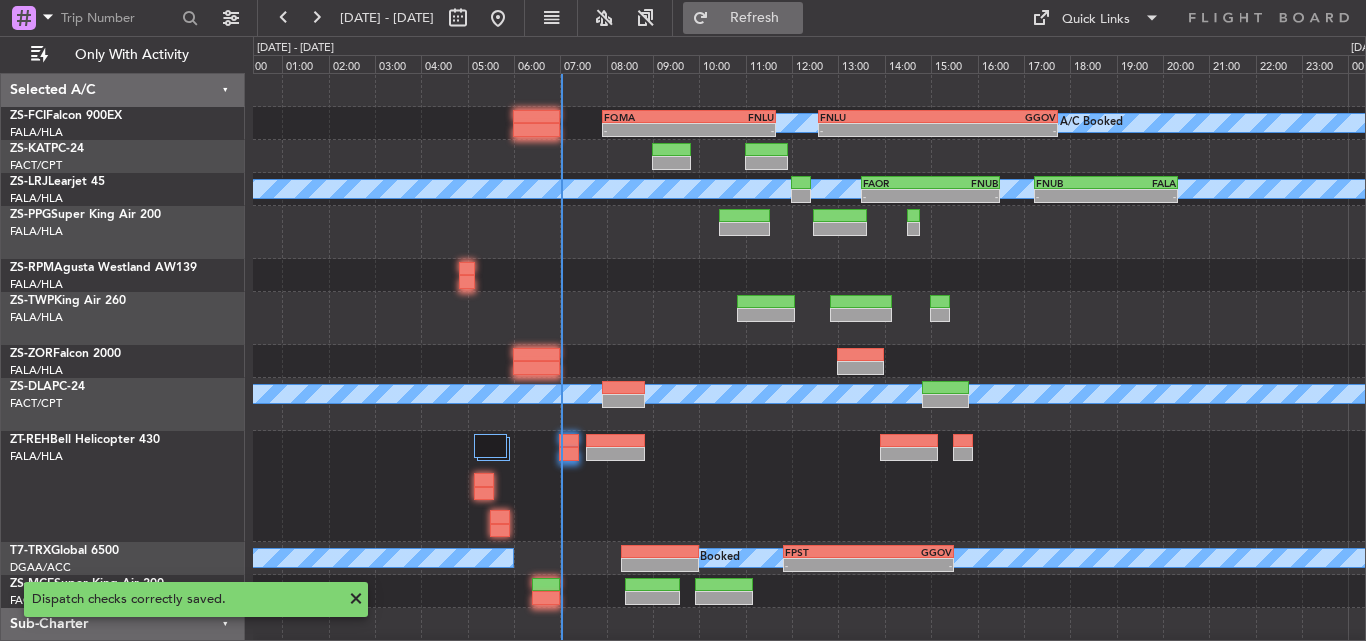 click on "Refresh" 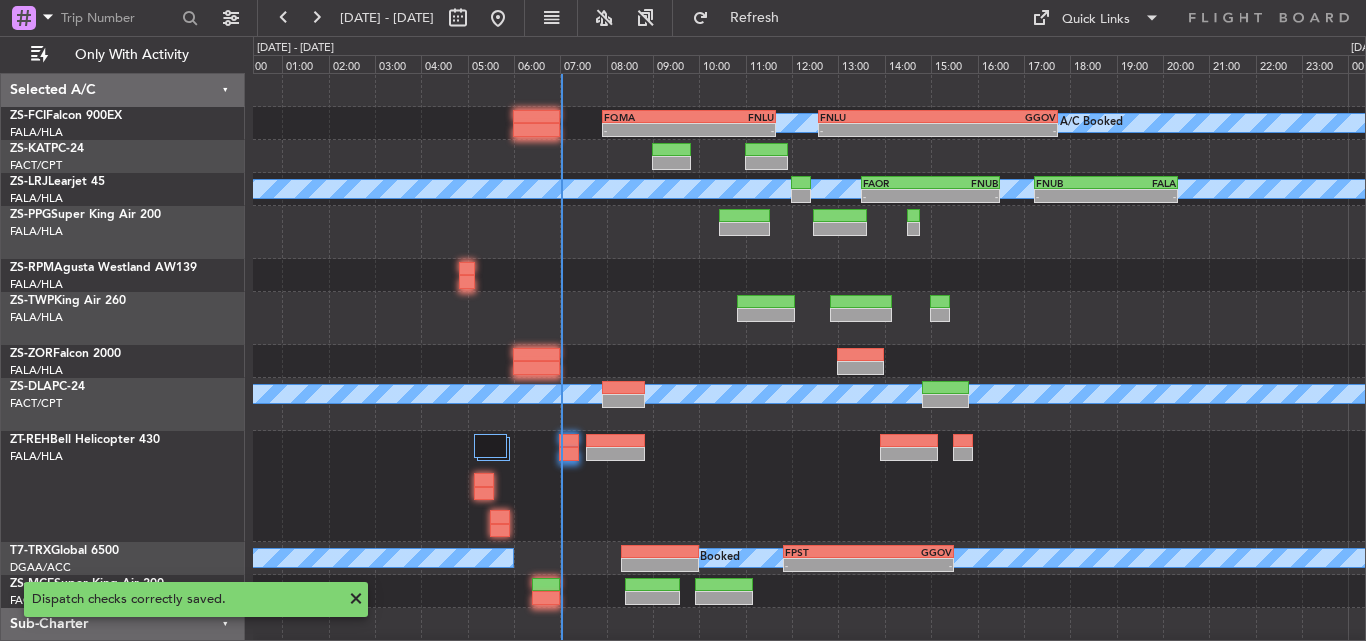 scroll, scrollTop: 283, scrollLeft: 0, axis: vertical 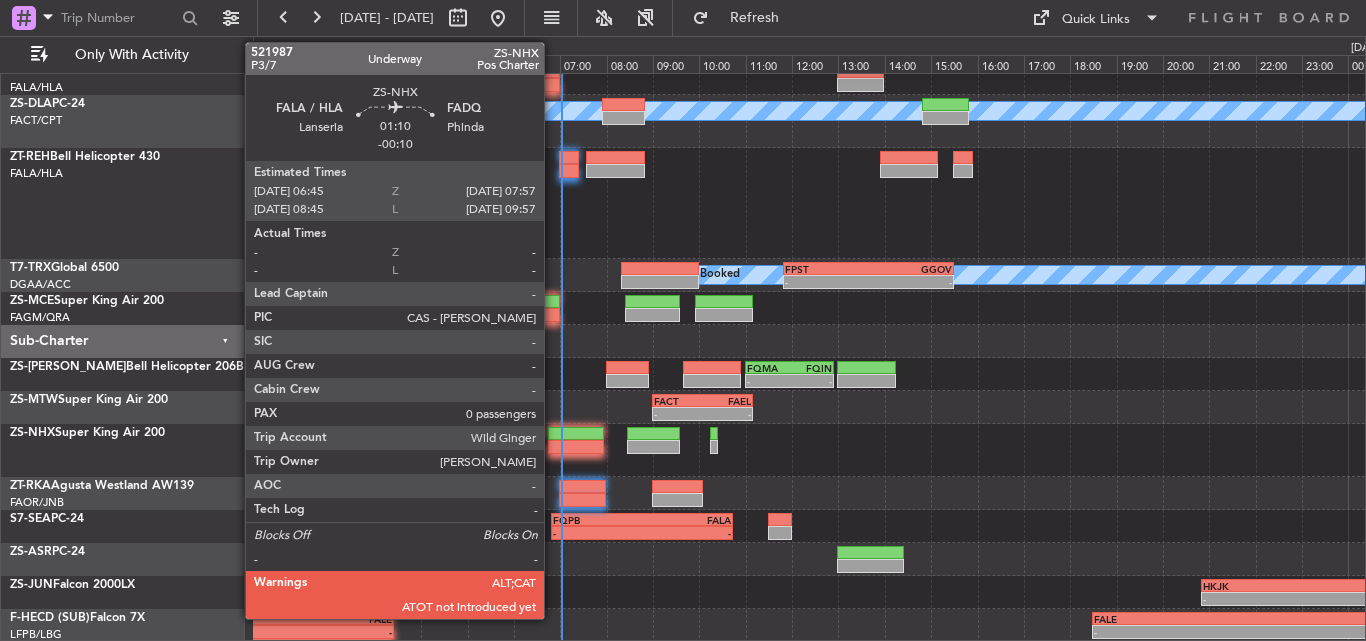click 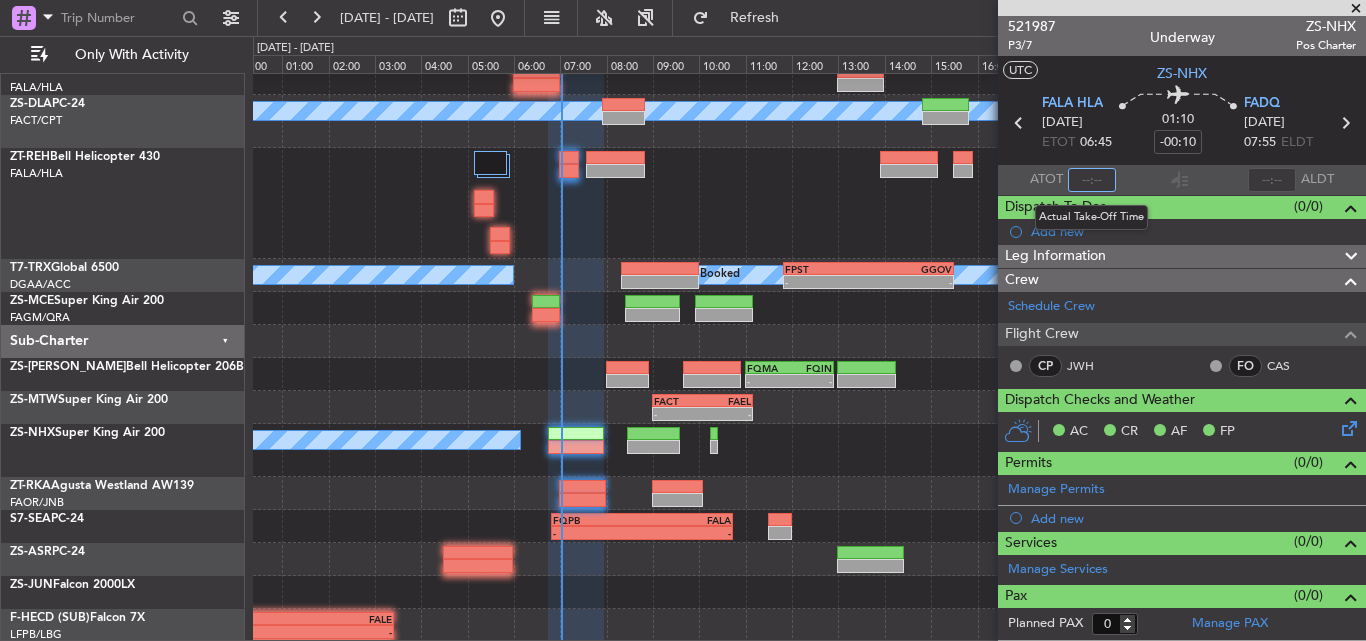 click at bounding box center [1092, 180] 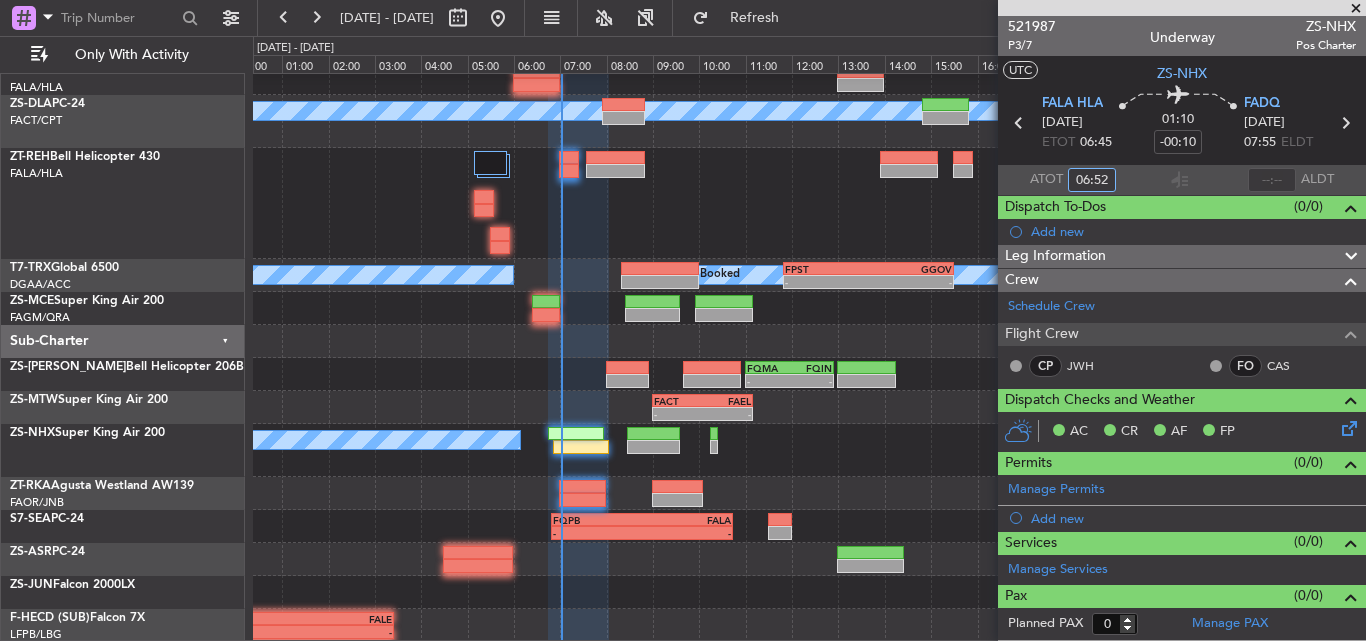 type on "06:52" 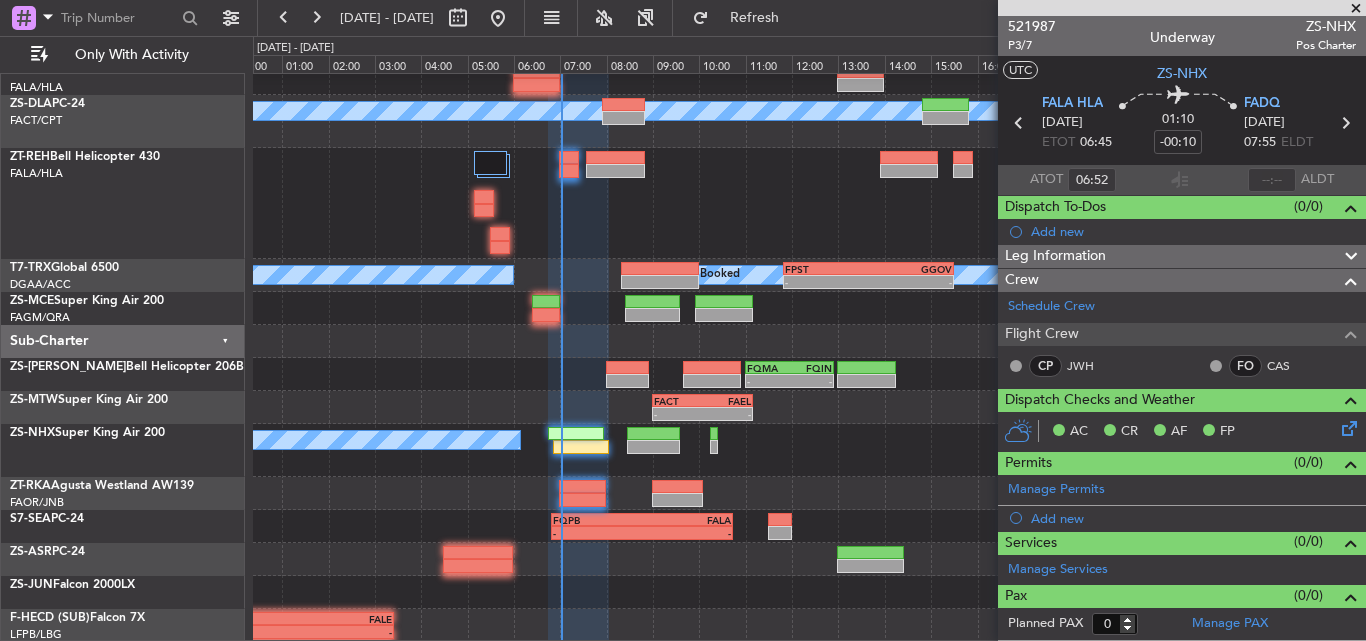 click at bounding box center [1356, 9] 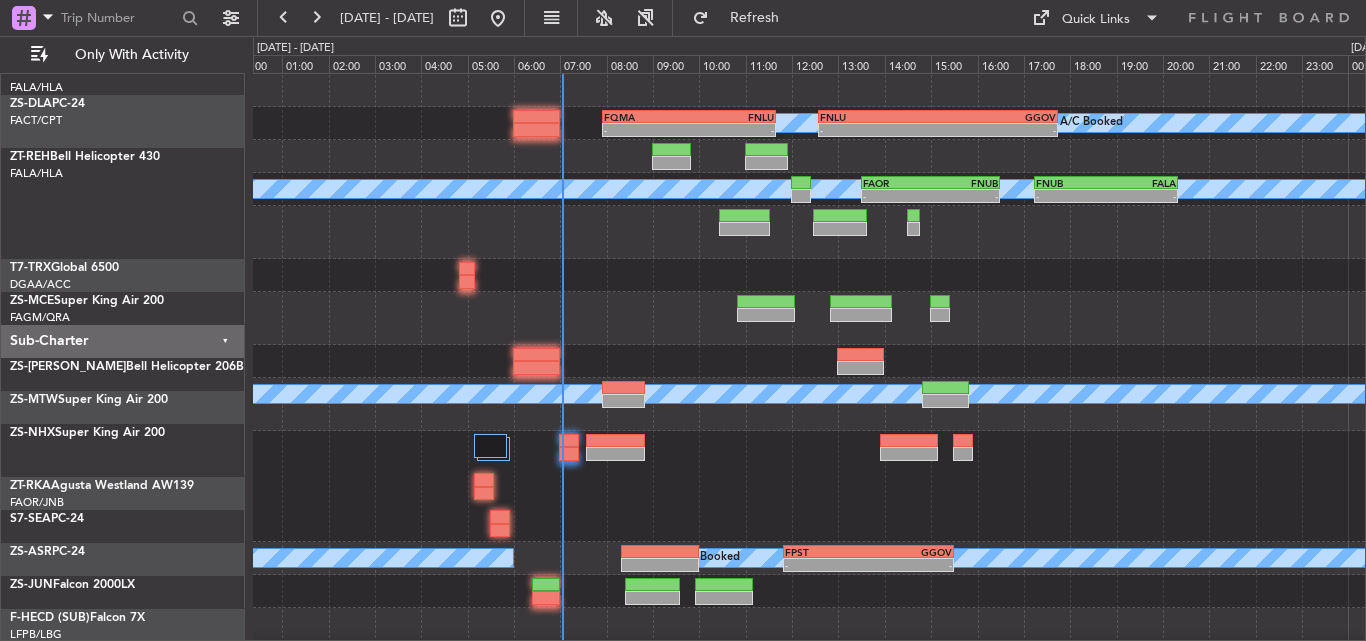 scroll, scrollTop: 0, scrollLeft: 0, axis: both 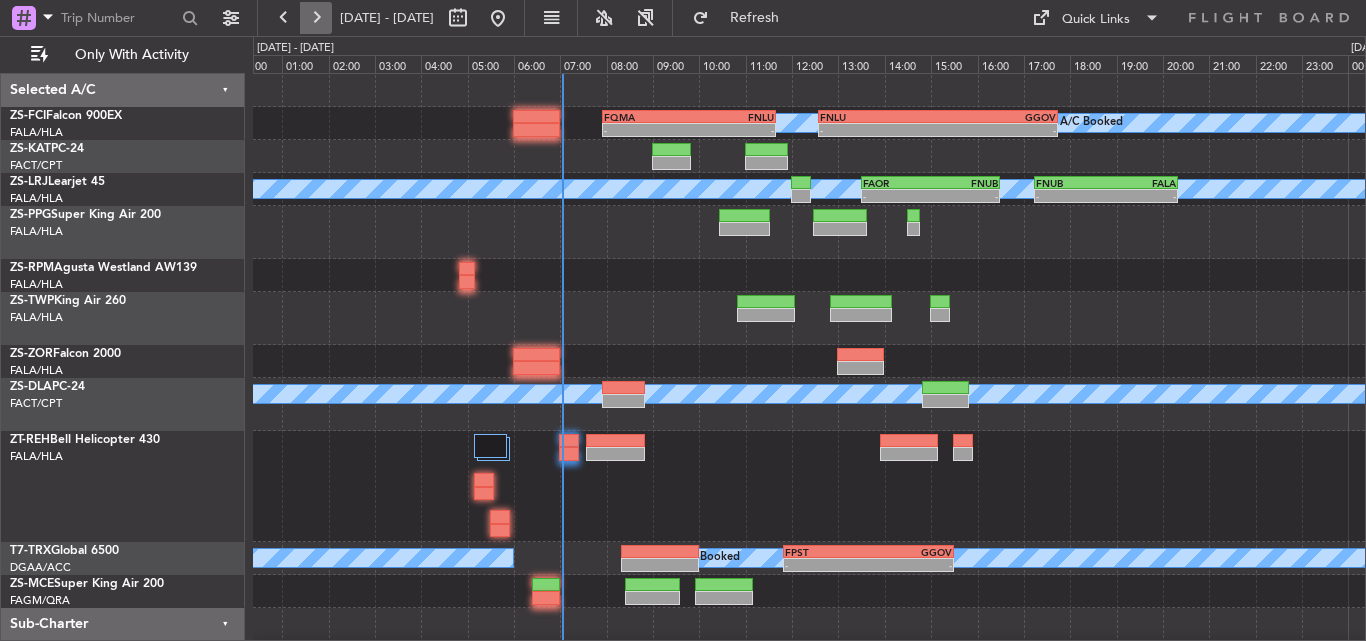 click at bounding box center (316, 18) 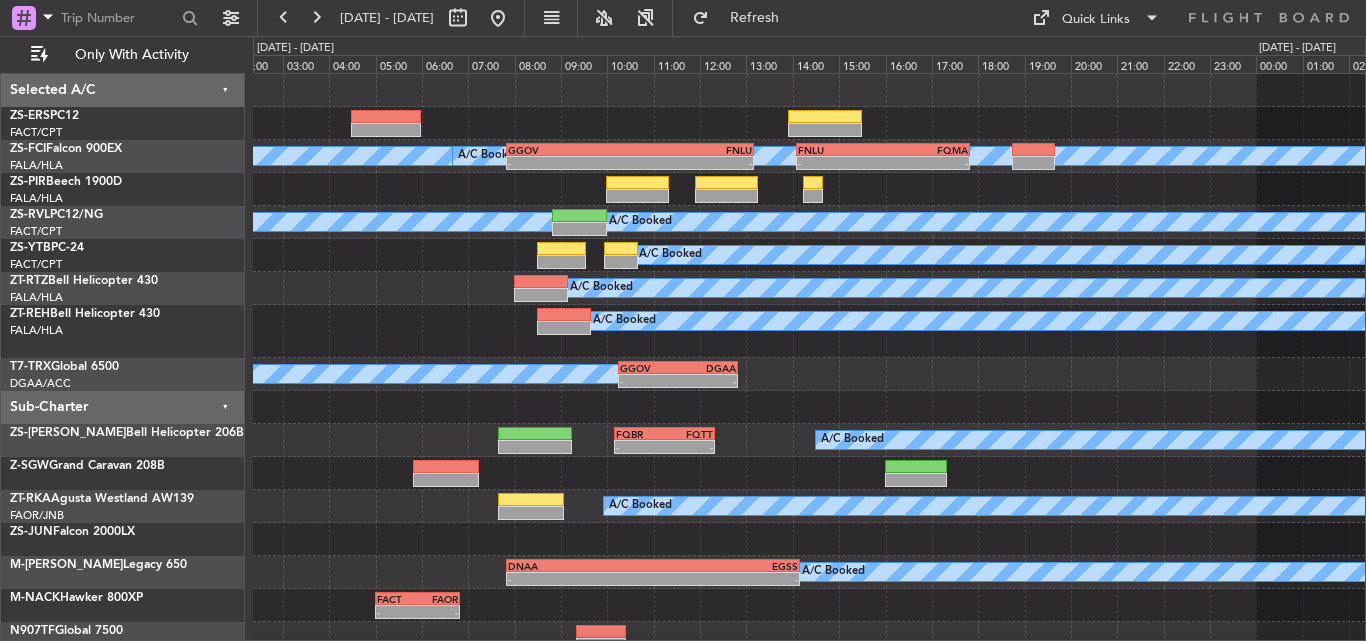 click on "-
-
FACT
05:00 Z
FVFA
09:40 Z
A/C Booked
A/C Booked
A/C Booked
A/C Booked
-
-
GGOV
07:50 Z
FNLU
13:10 Z
A/C Booked
A/C Booked
-
-
FNLU
14:05 Z
FQMA
17:50 Z
A/C Unavailable
A/C Booked
A/C Booked
A/C Booked
A/C Booked
A/C Booked
A/C Booked
-
-
GGOV
10:15 Z
DGAA
12:50 Z
-" 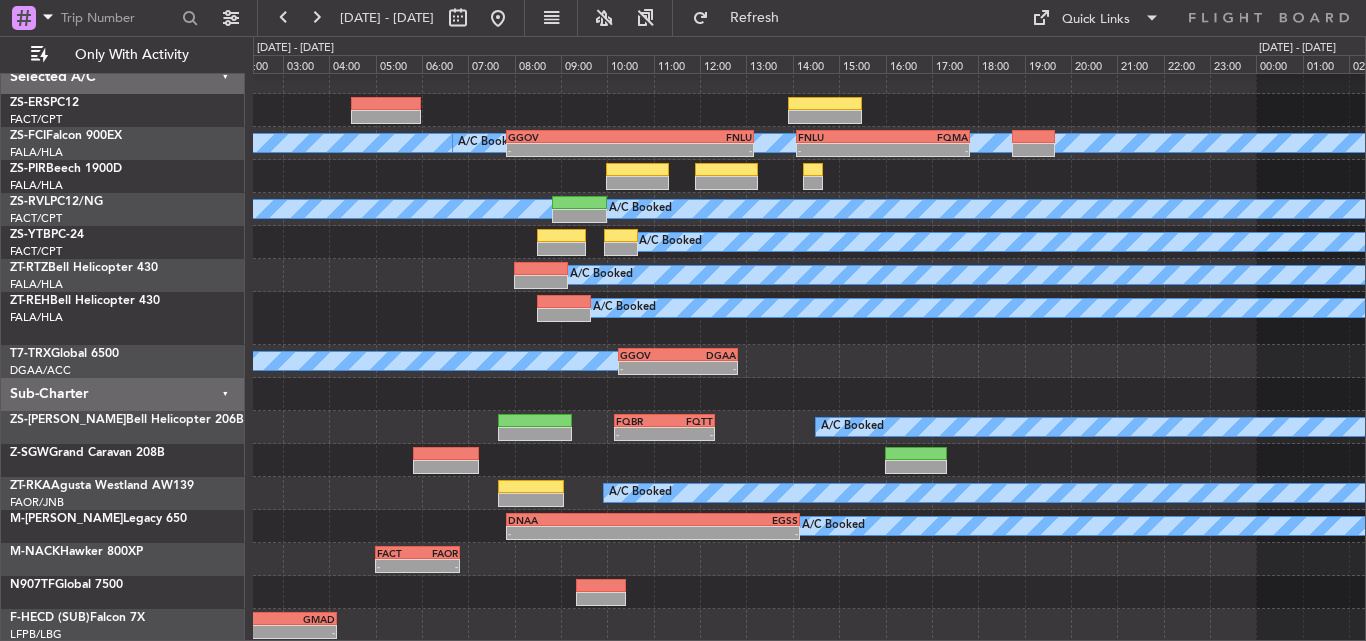 scroll, scrollTop: 0, scrollLeft: 0, axis: both 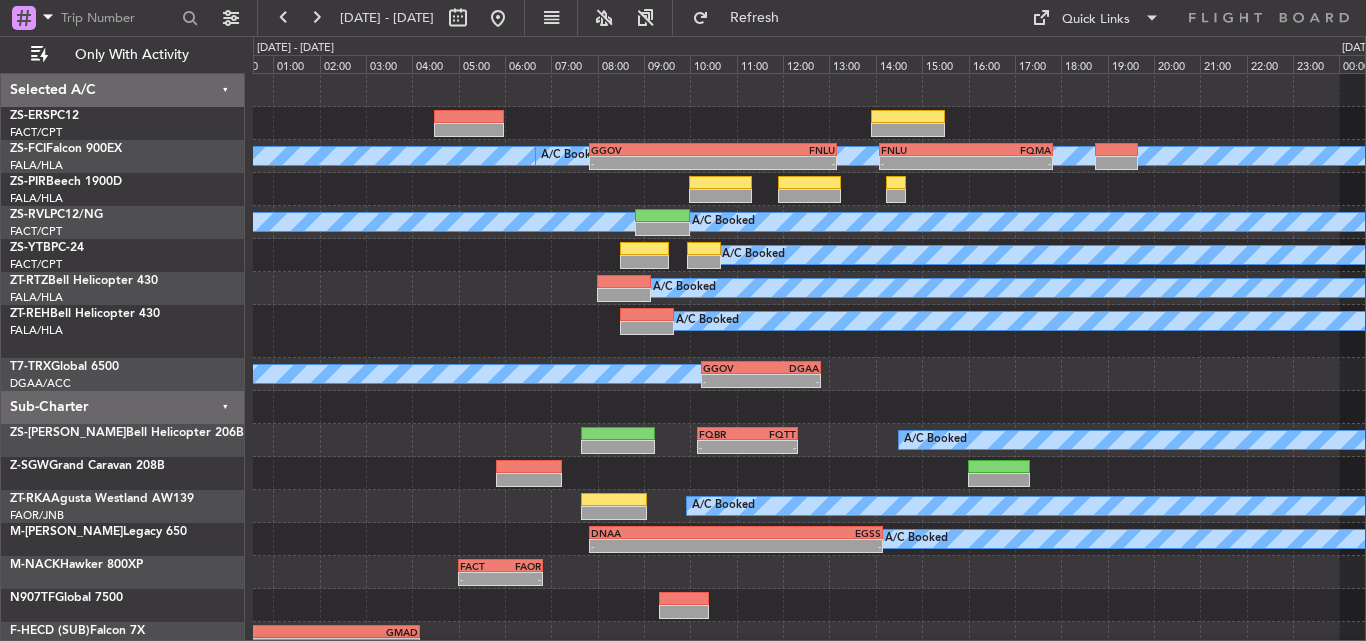 click on "-
-
FACT
05:00 Z
FVFA
09:40 Z
A/C Booked
A/C Booked
A/C Booked
A/C Booked
-
-
GGOV
07:50 Z
FNLU
13:10 Z
A/C Booked
A/C Booked
-
-
FNLU
14:05 Z
FQMA
17:50 Z
A/C Unavailable
A/C Booked
A/C Booked
A/C Booked
A/C Booked
A/C Booked
A/C Booked
-
-
GGOV
10:15 Z
DGAA
12:50 Z
-" 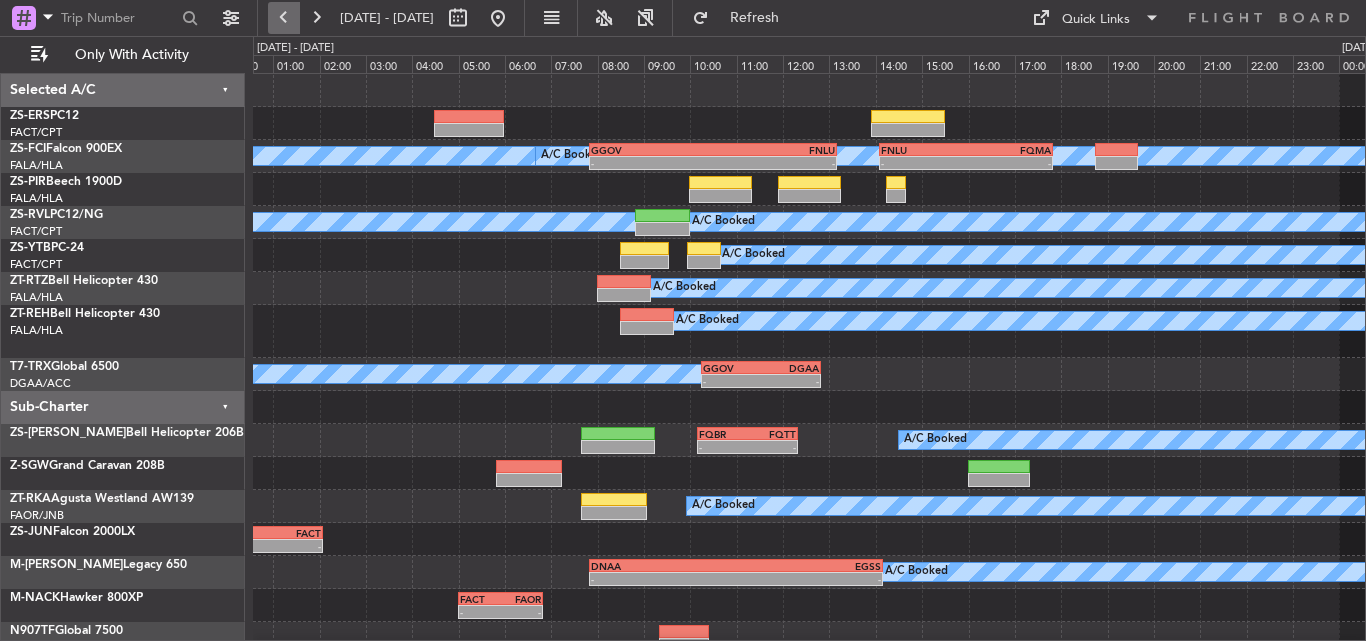 click at bounding box center (284, 18) 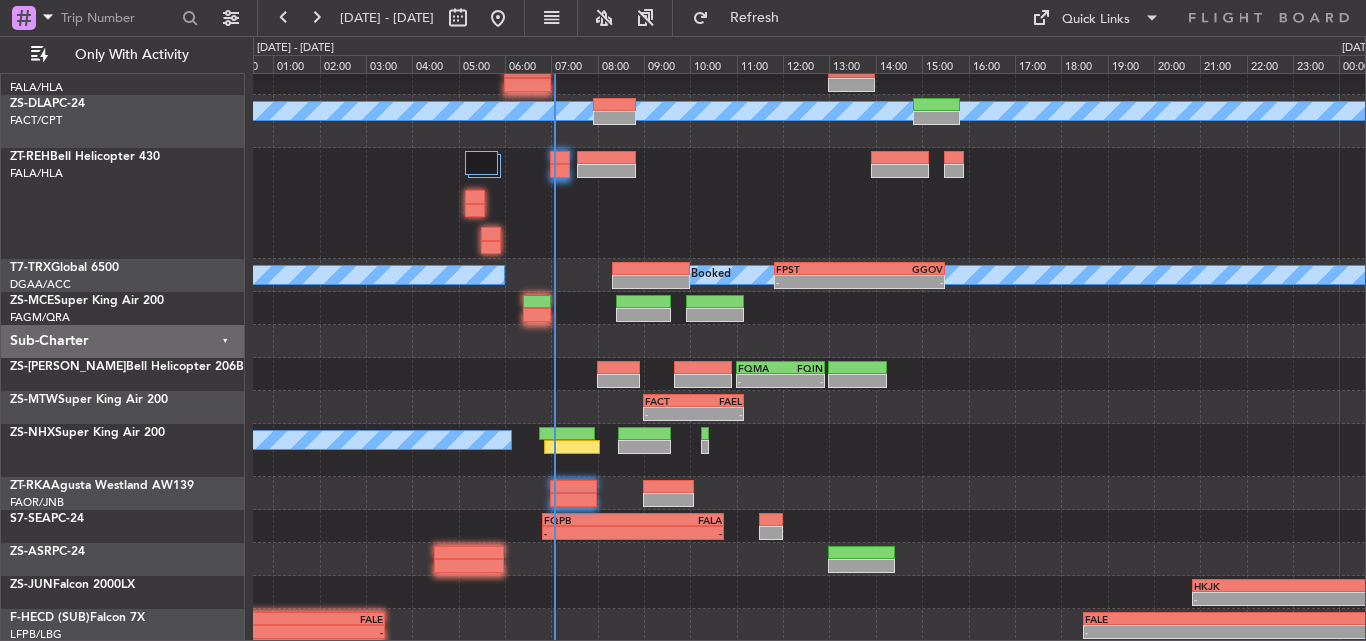scroll, scrollTop: 0, scrollLeft: 0, axis: both 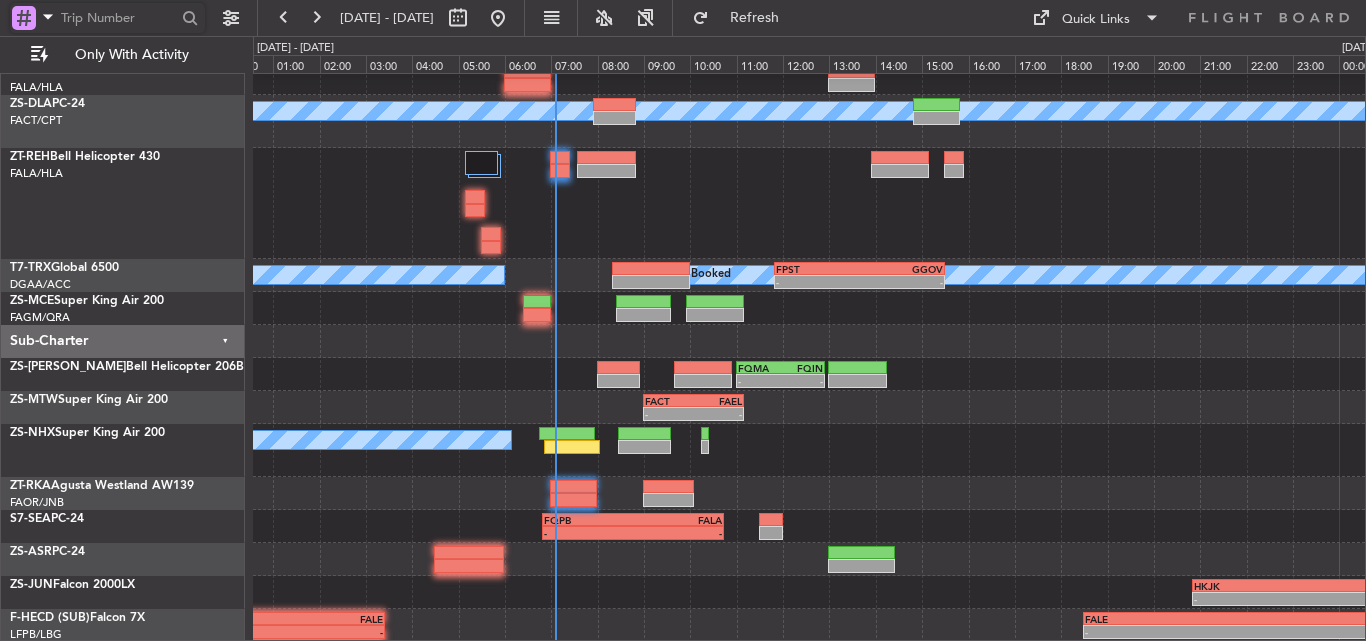 click at bounding box center (118, 18) 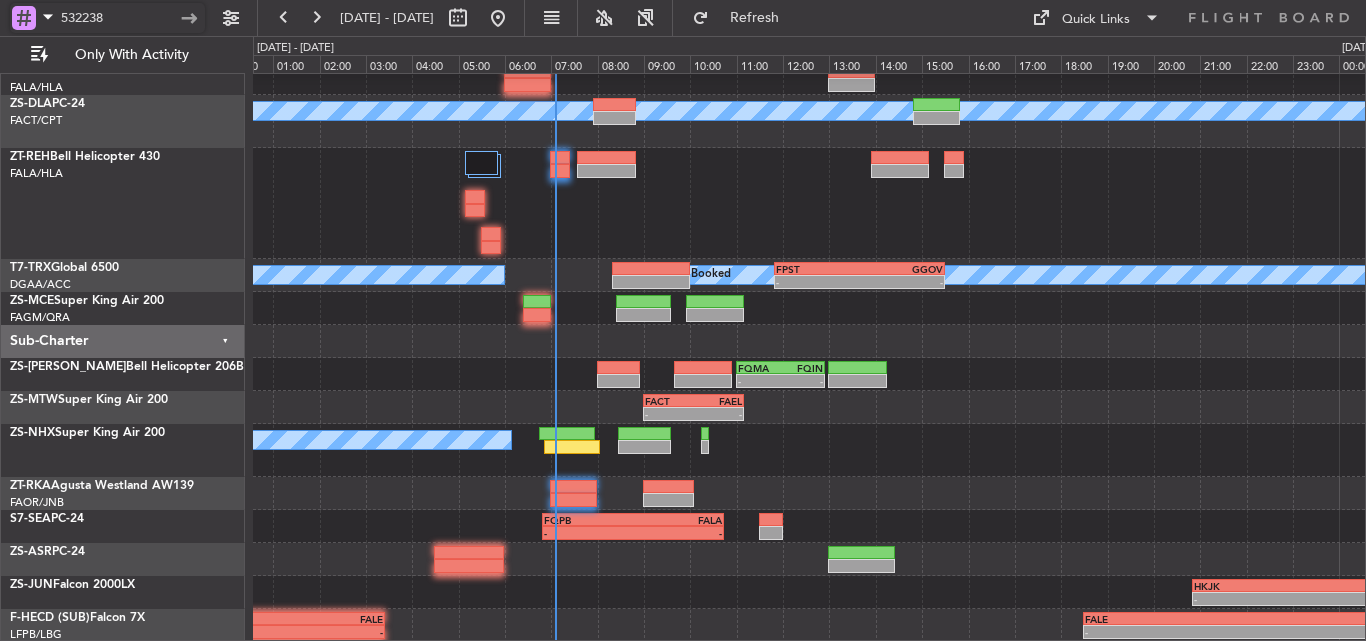 type on "532238" 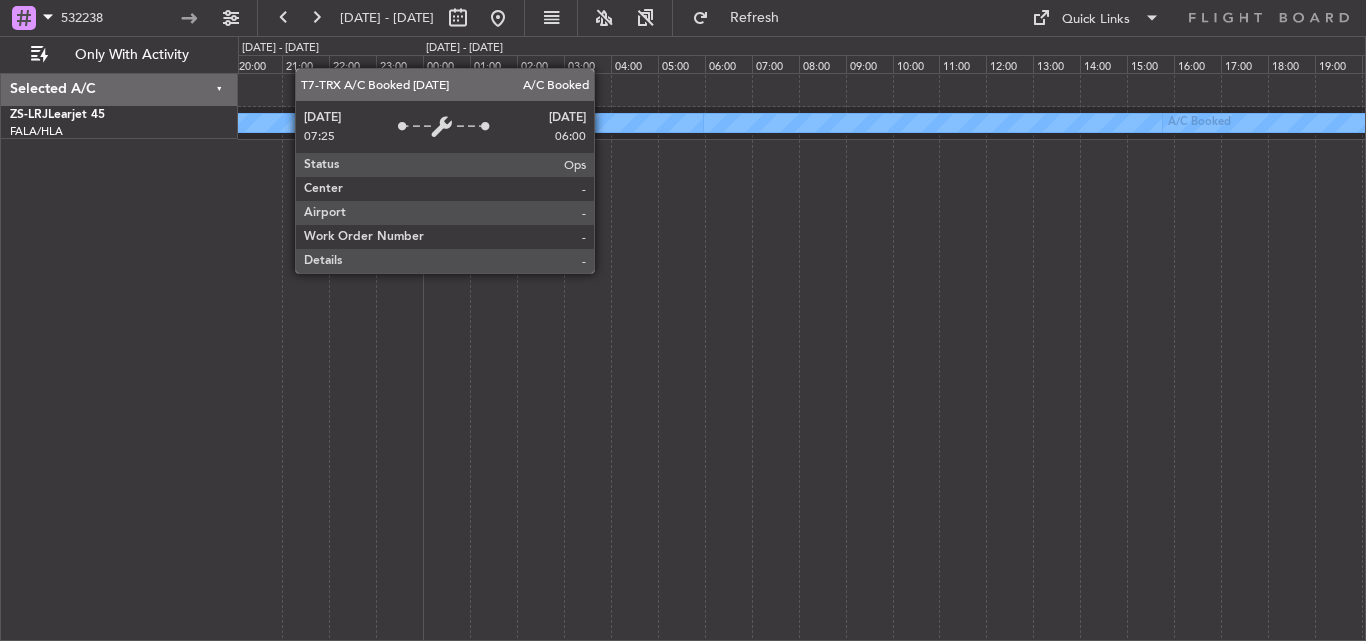 scroll, scrollTop: 0, scrollLeft: 0, axis: both 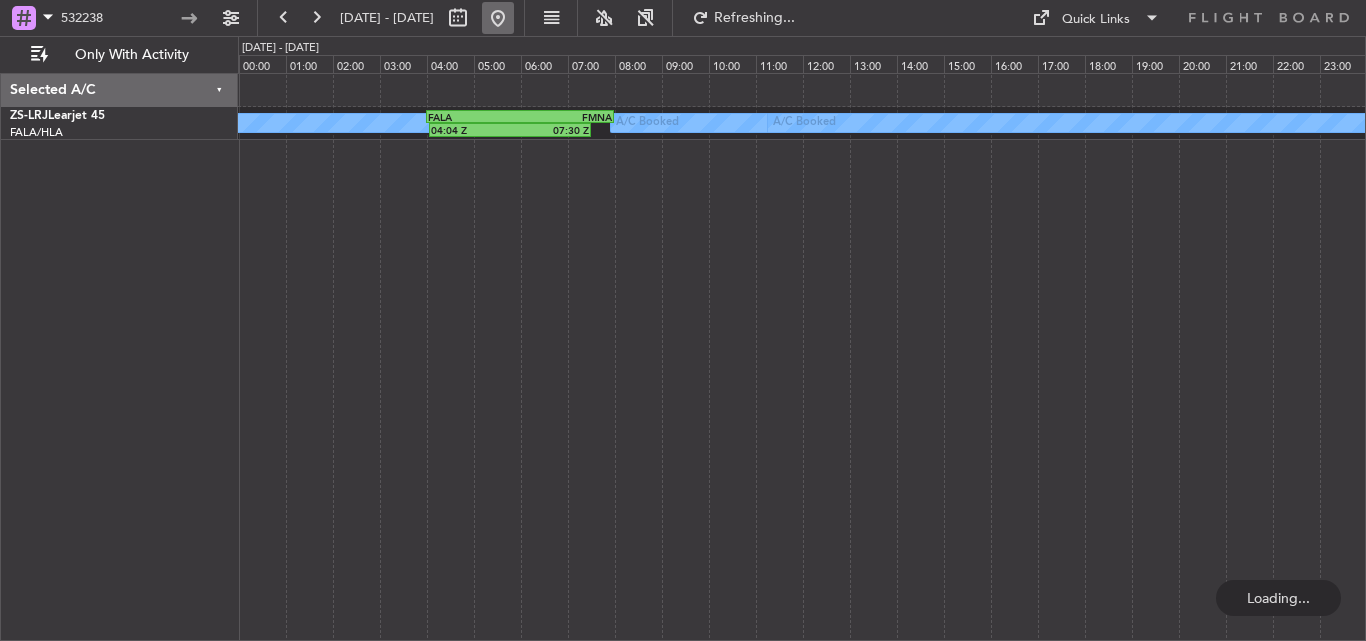 click at bounding box center [498, 18] 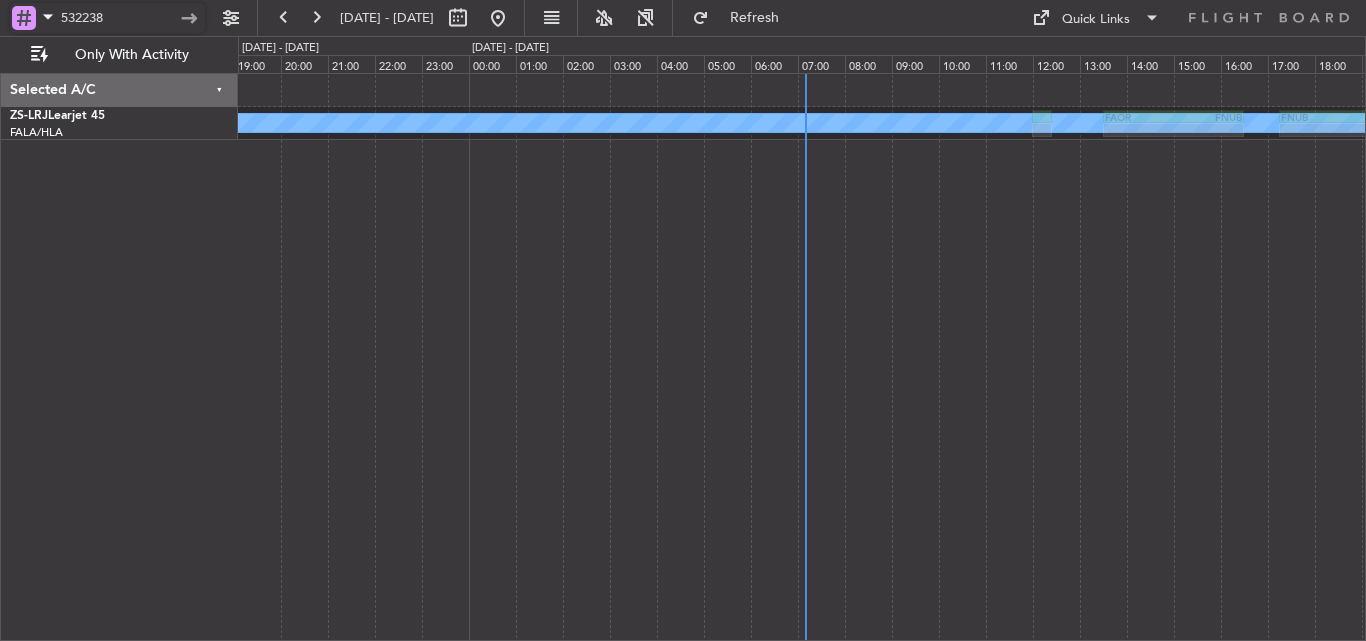 drag, startPoint x: 115, startPoint y: 16, endPoint x: 45, endPoint y: 24, distance: 70.45566 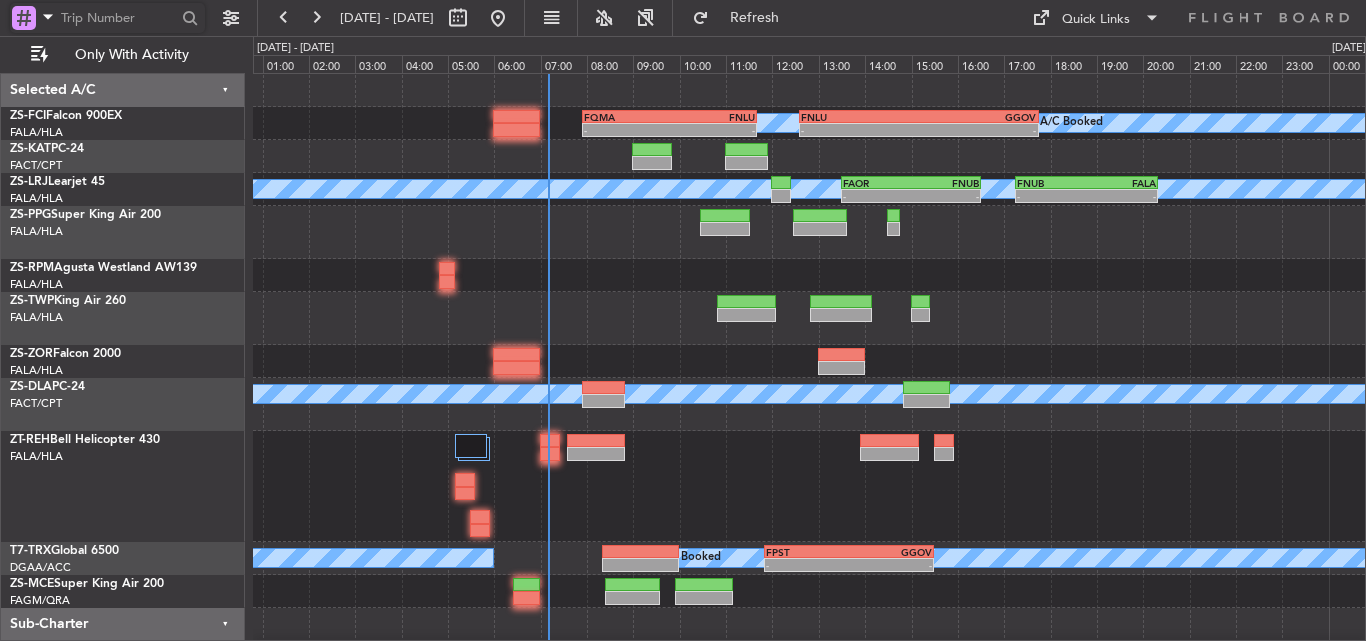 click on "A/C Booked
A/C Booked
A/C Booked
-
-
FQMA
07:55 Z
FNLU
11:40 Z
-
-
FNLU
12:35 Z
GGOV
17:45 Z
A/C Booked" 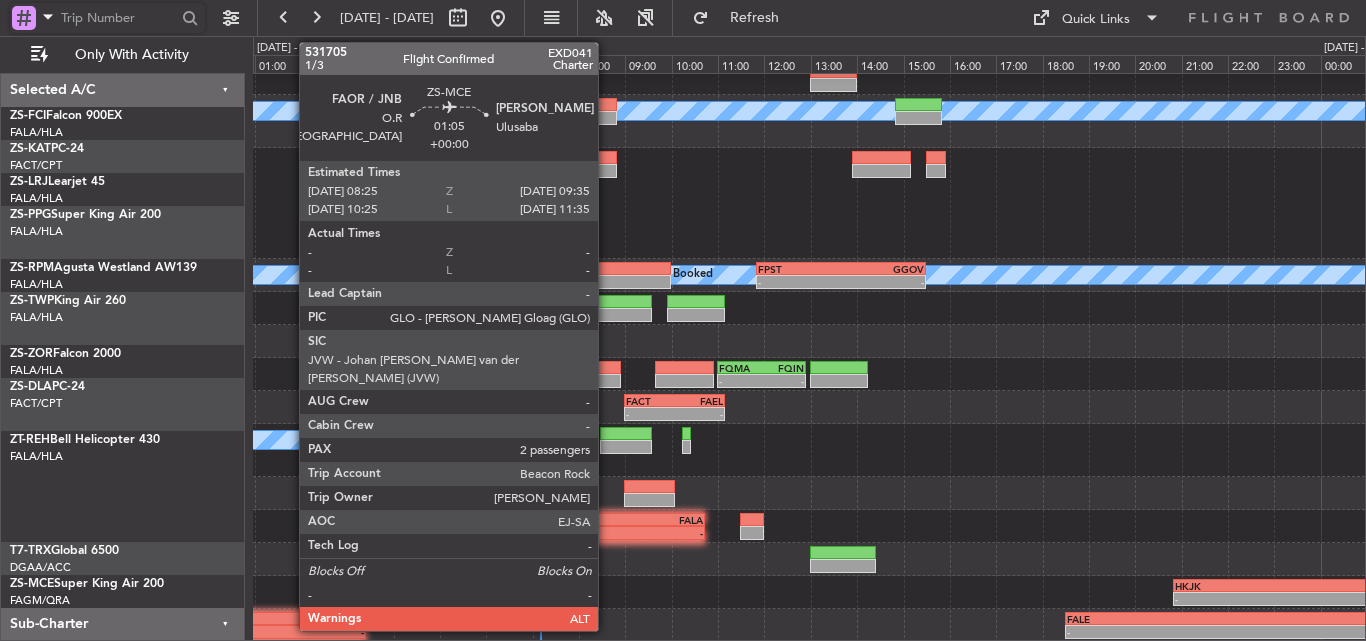 scroll, scrollTop: 283, scrollLeft: 0, axis: vertical 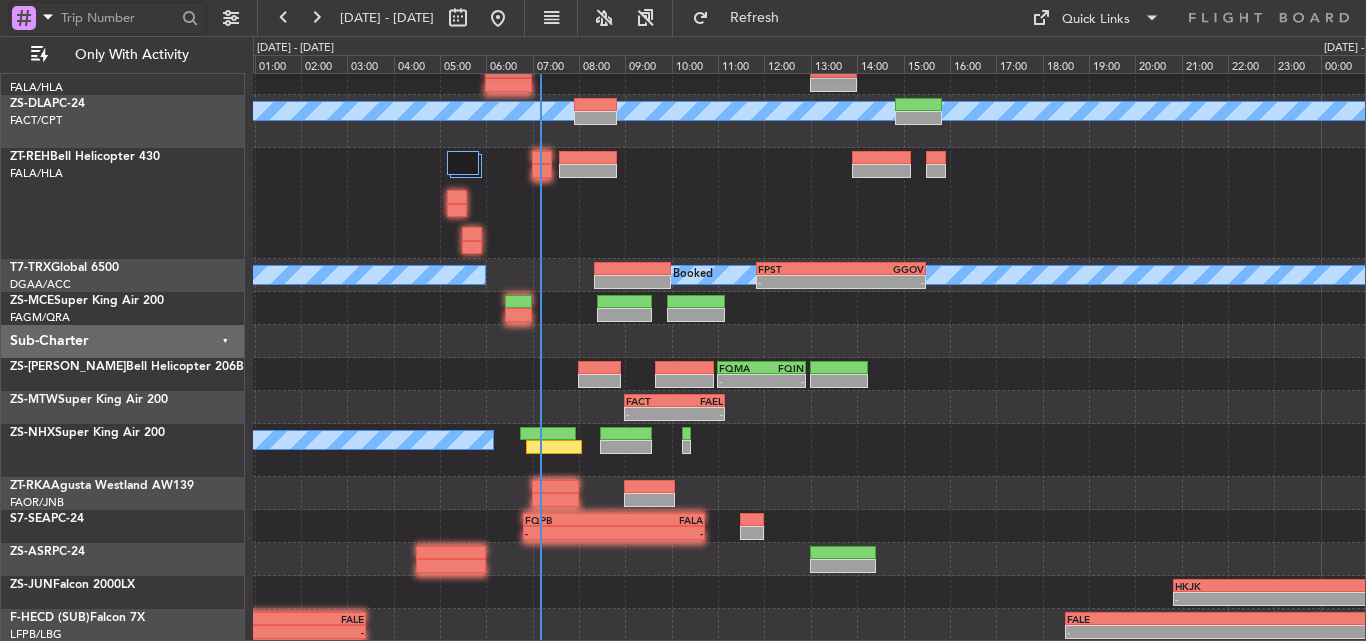 type 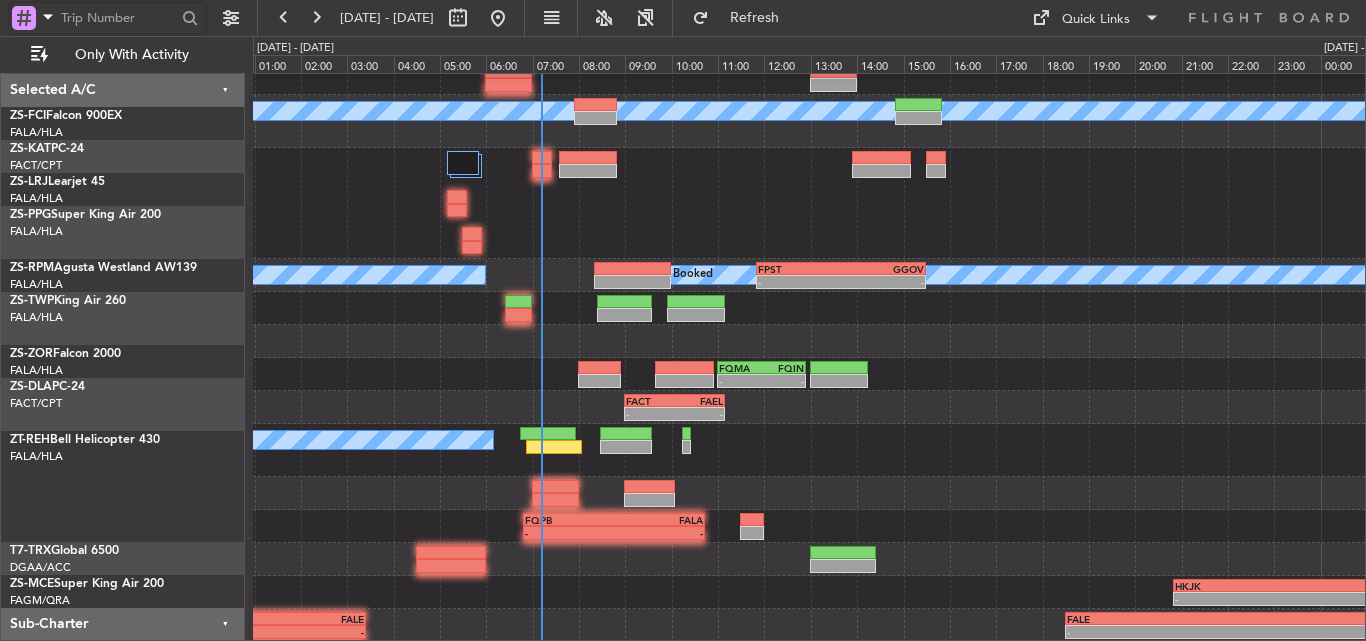 scroll, scrollTop: 283, scrollLeft: 0, axis: vertical 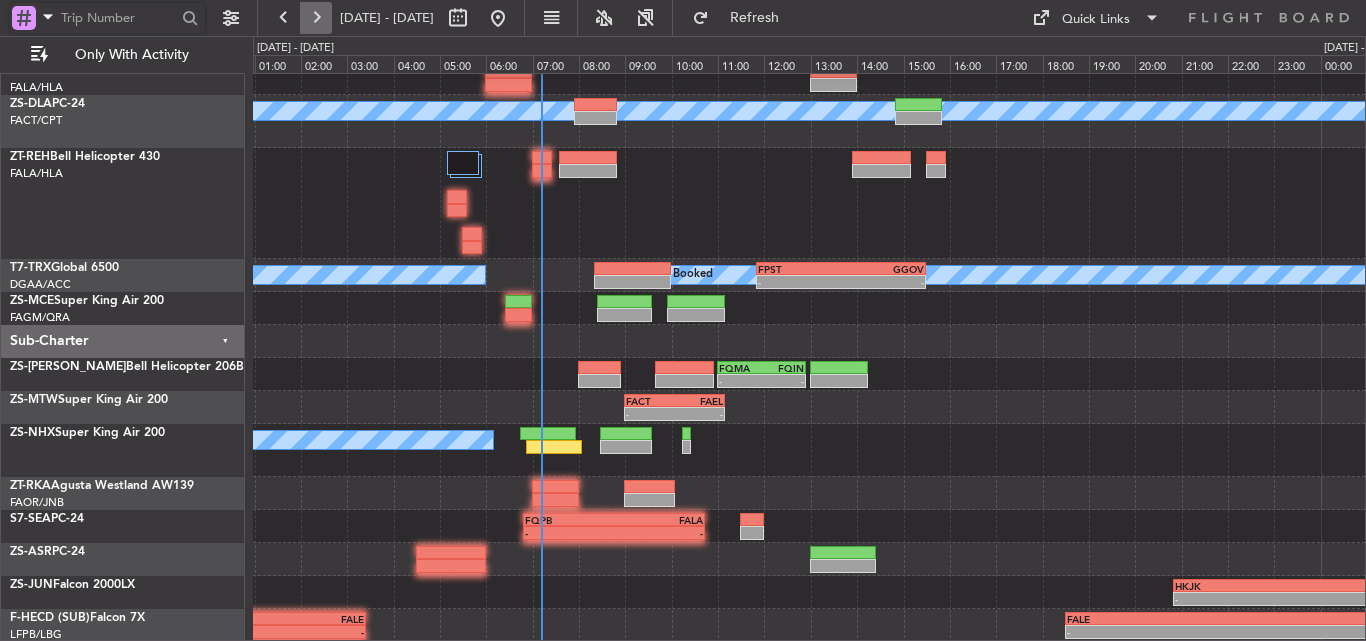 click at bounding box center (316, 18) 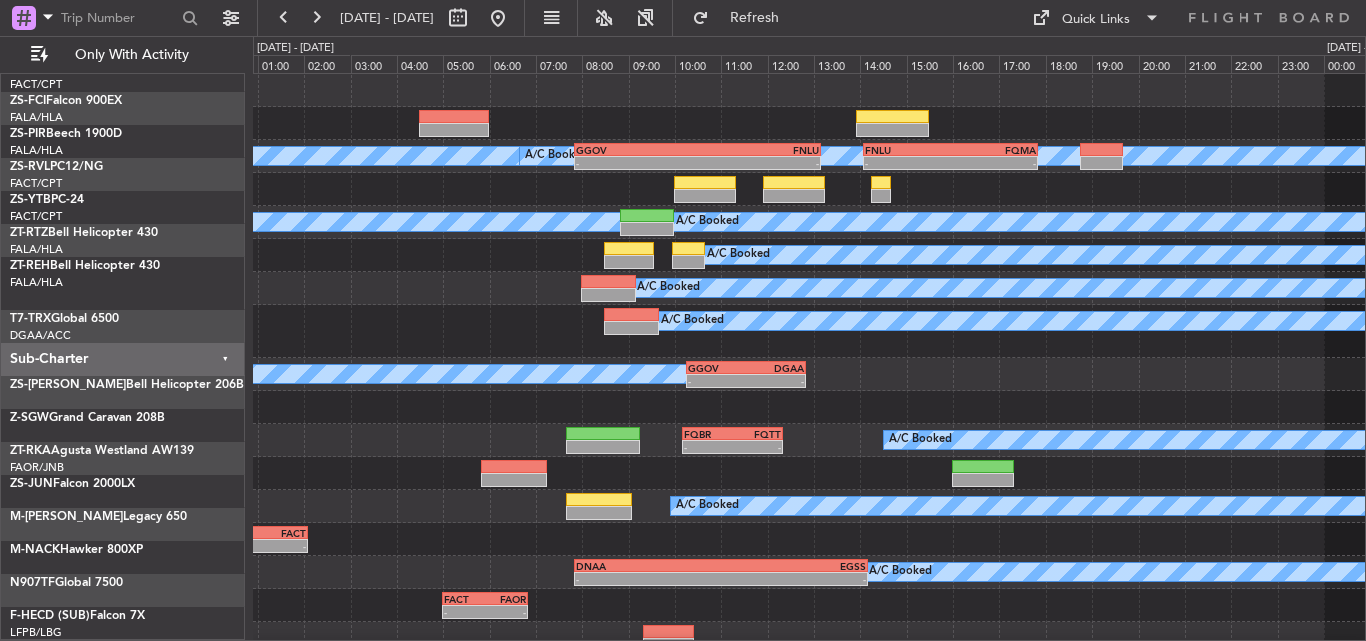 scroll, scrollTop: 0, scrollLeft: 0, axis: both 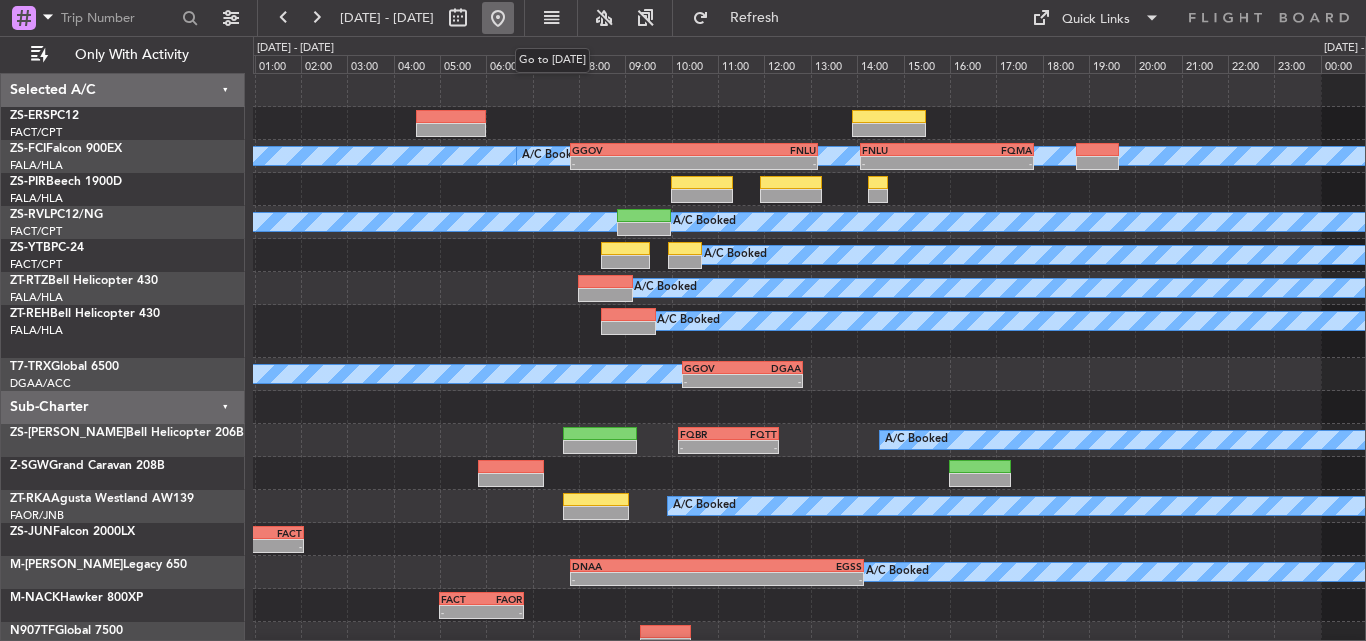click at bounding box center [498, 18] 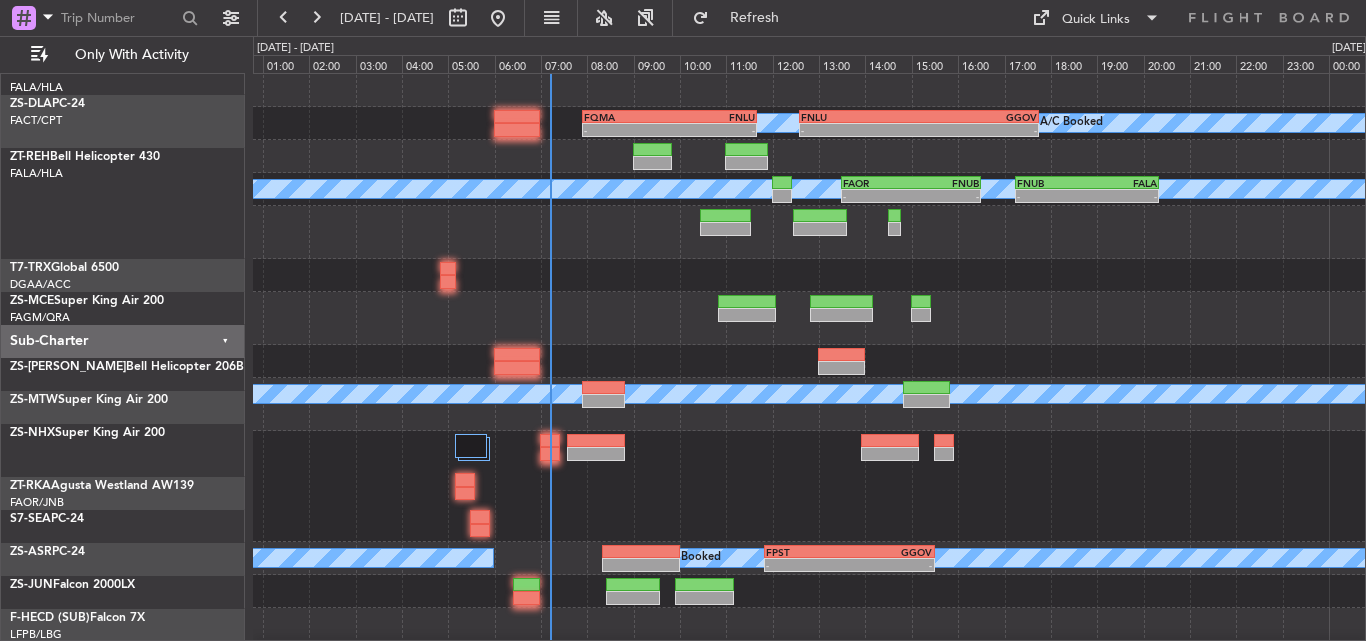 scroll, scrollTop: 0, scrollLeft: 0, axis: both 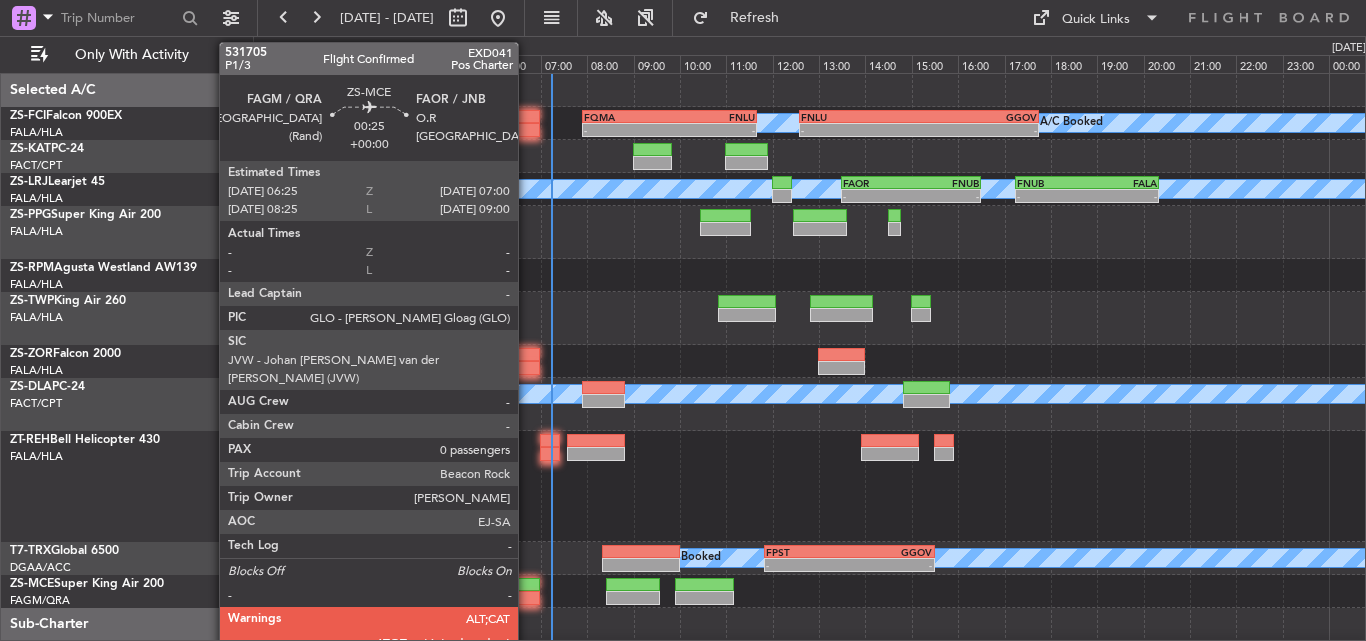 click 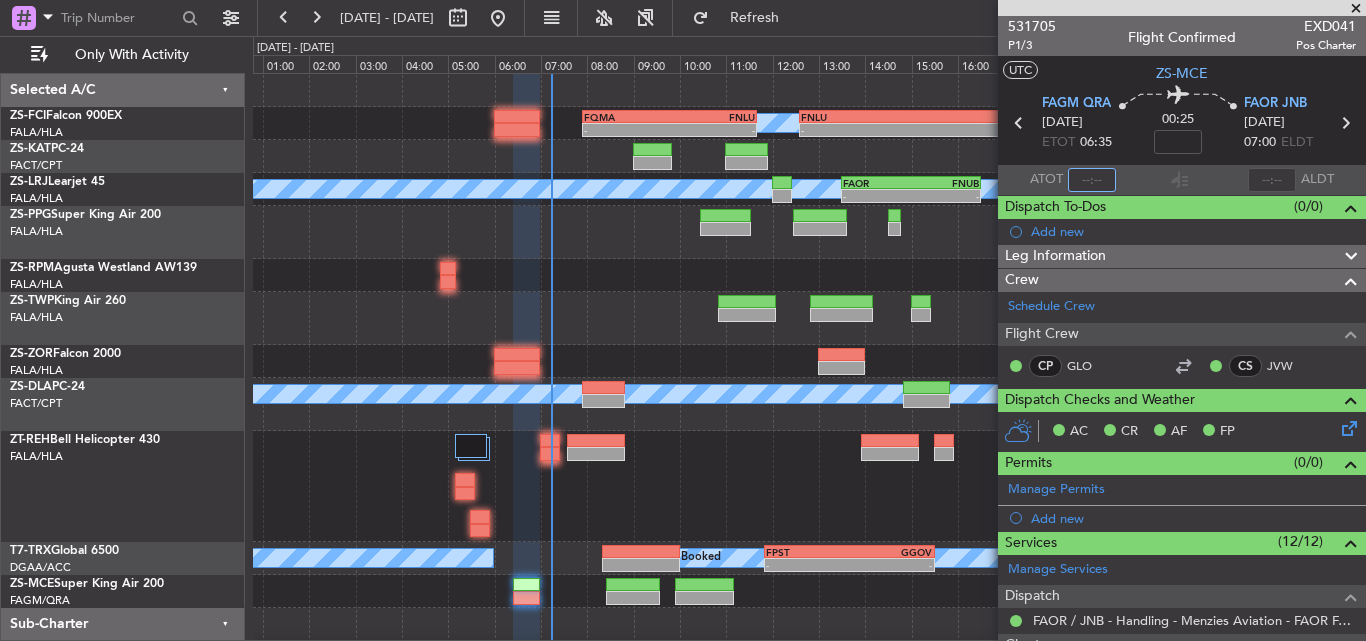 click at bounding box center [1092, 180] 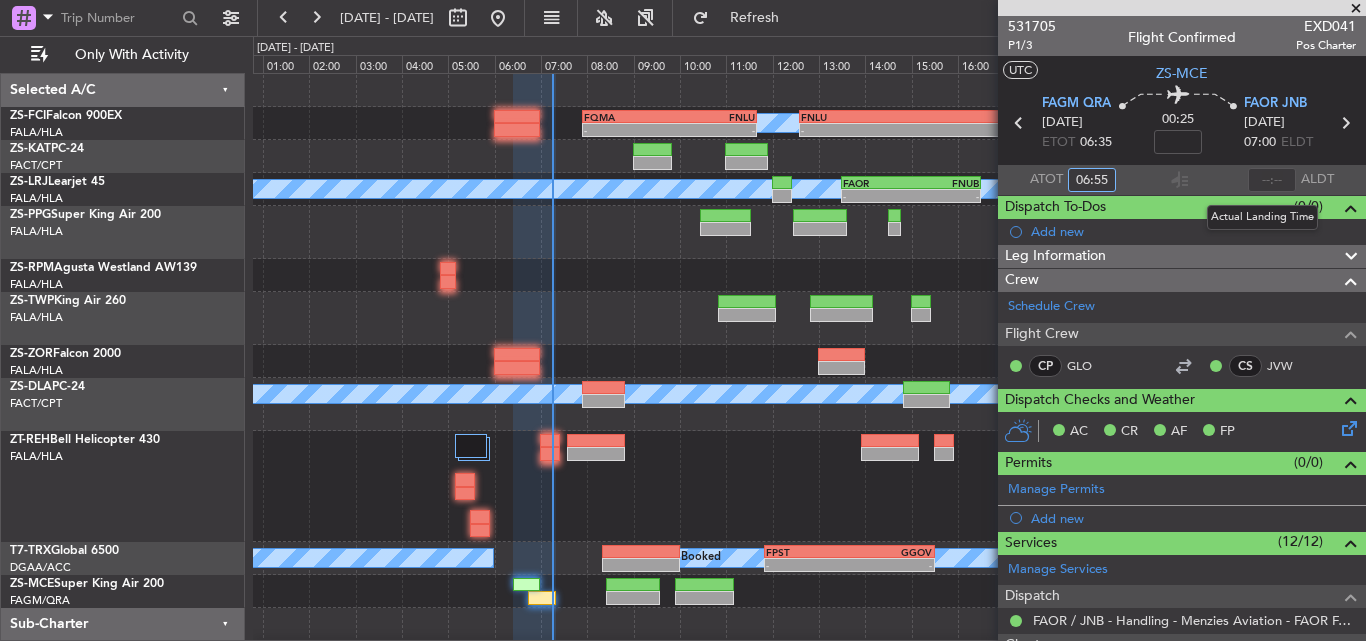 type on "06:55" 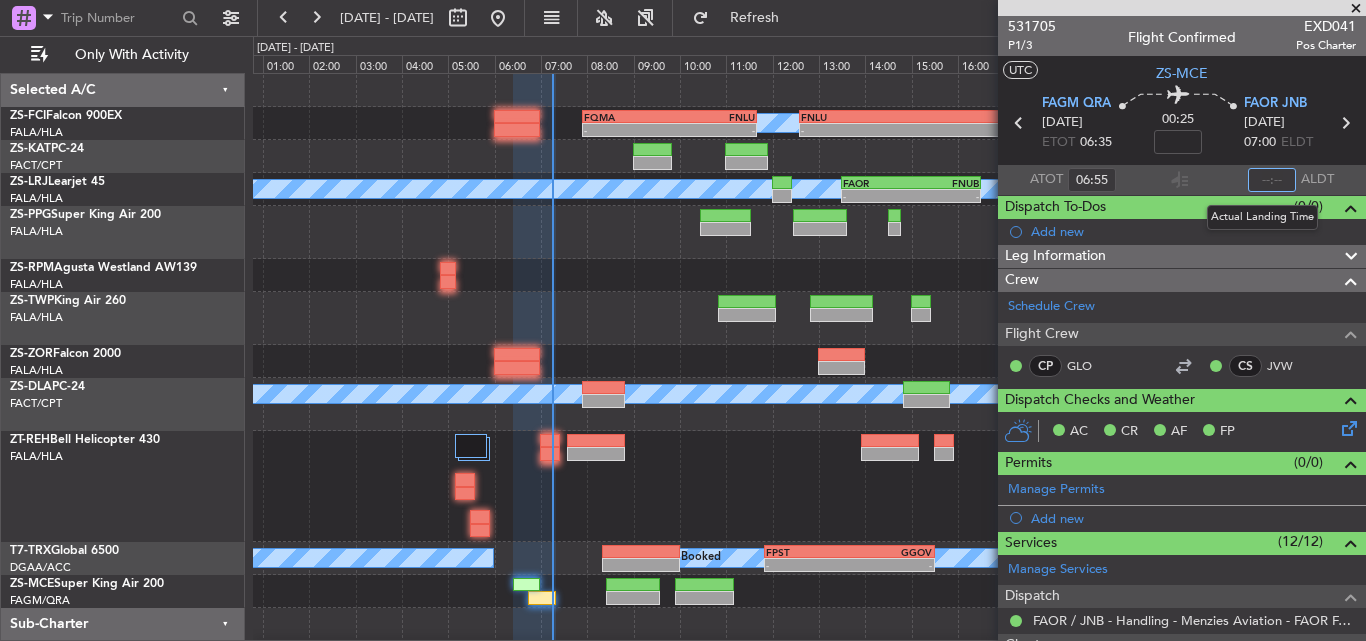 click at bounding box center [1272, 180] 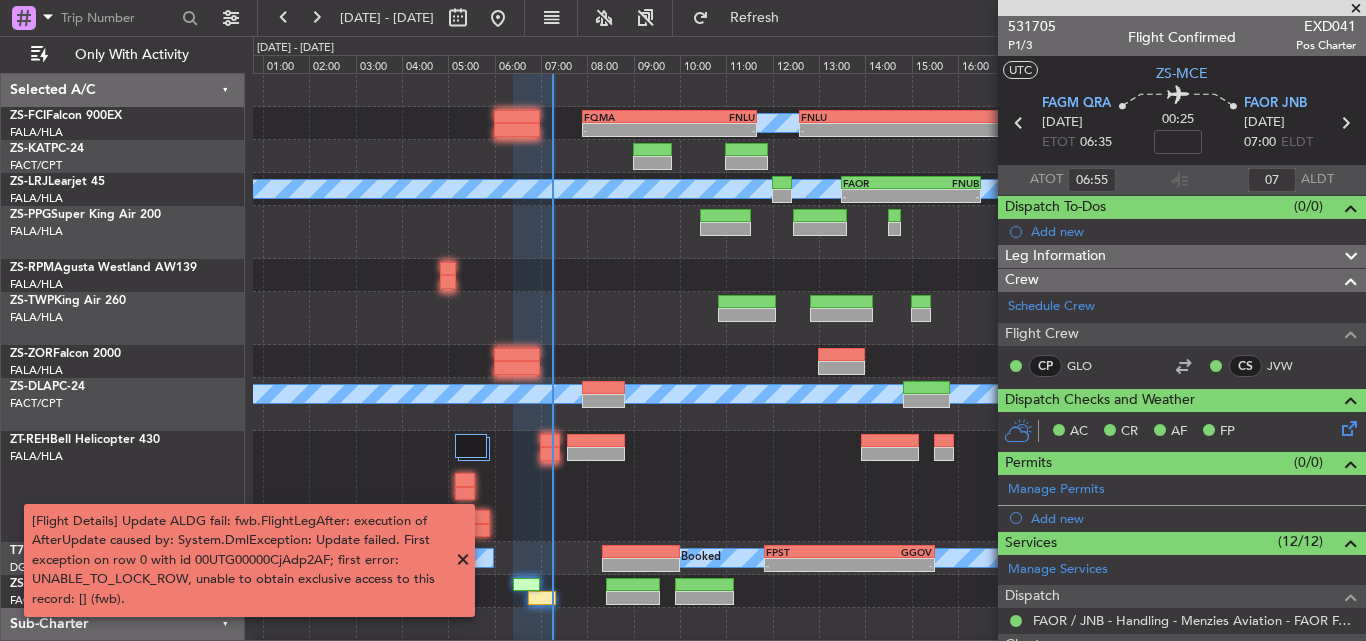 type on "0" 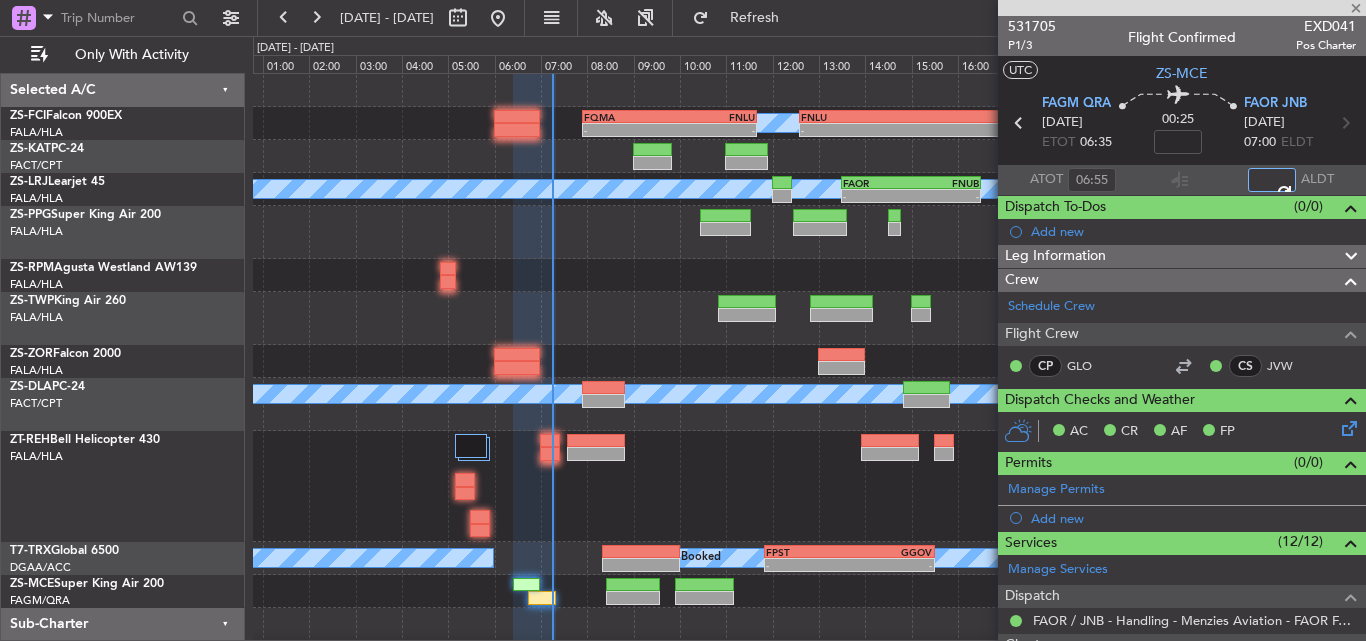 type on "07:05" 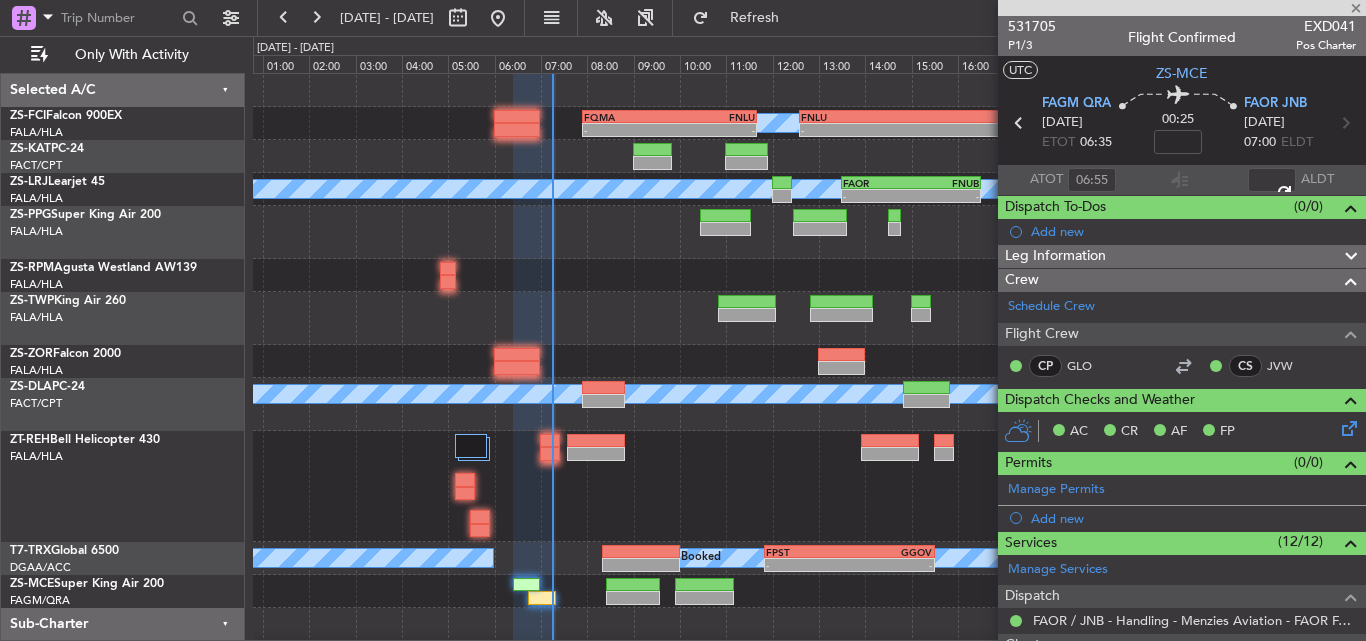 click at bounding box center (463, 560) 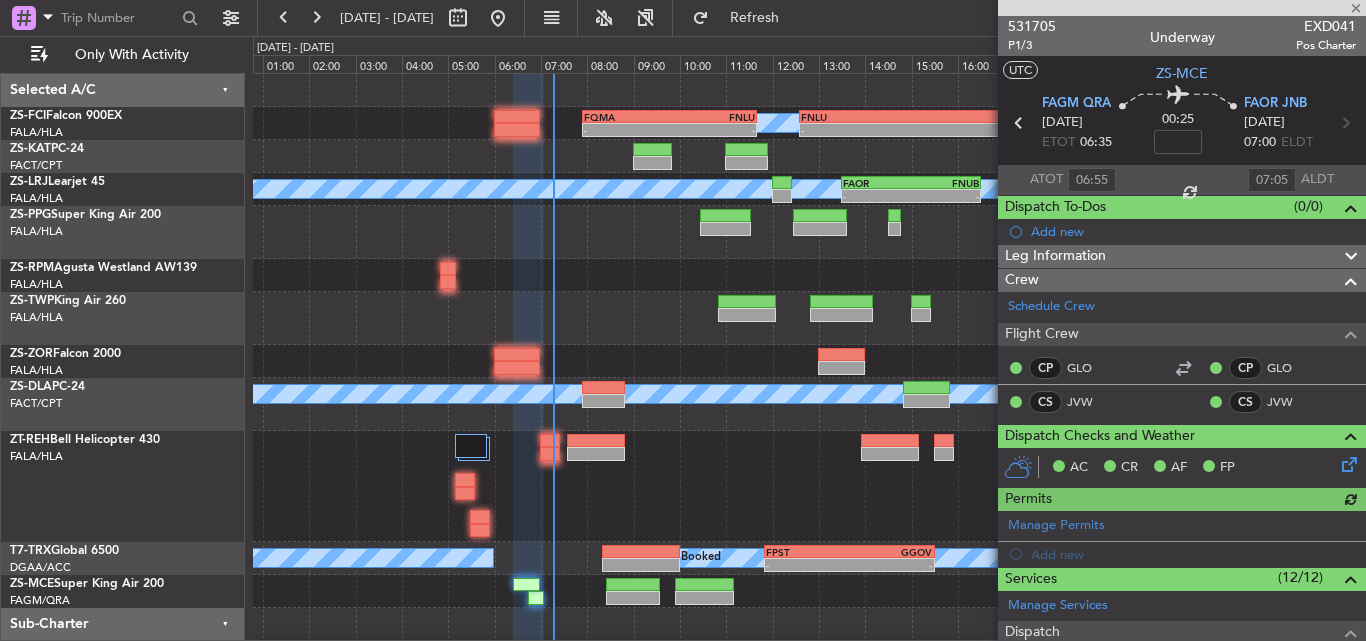 click at bounding box center [1182, 8] 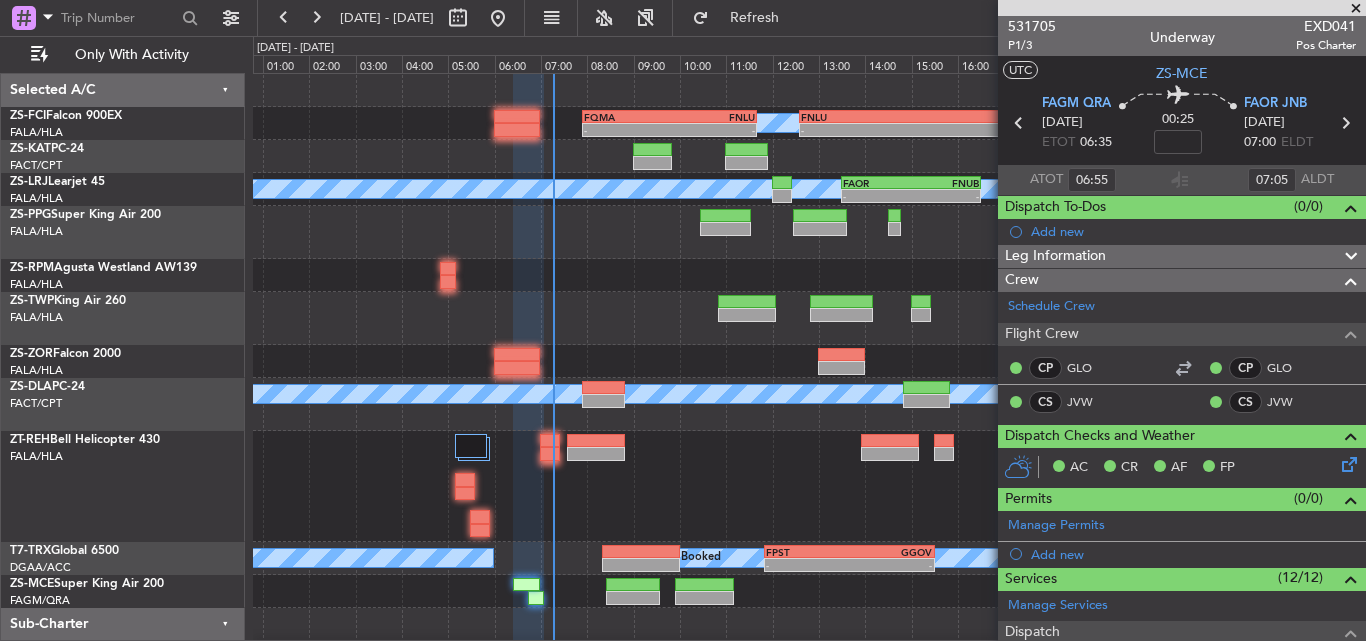 click at bounding box center (1356, 9) 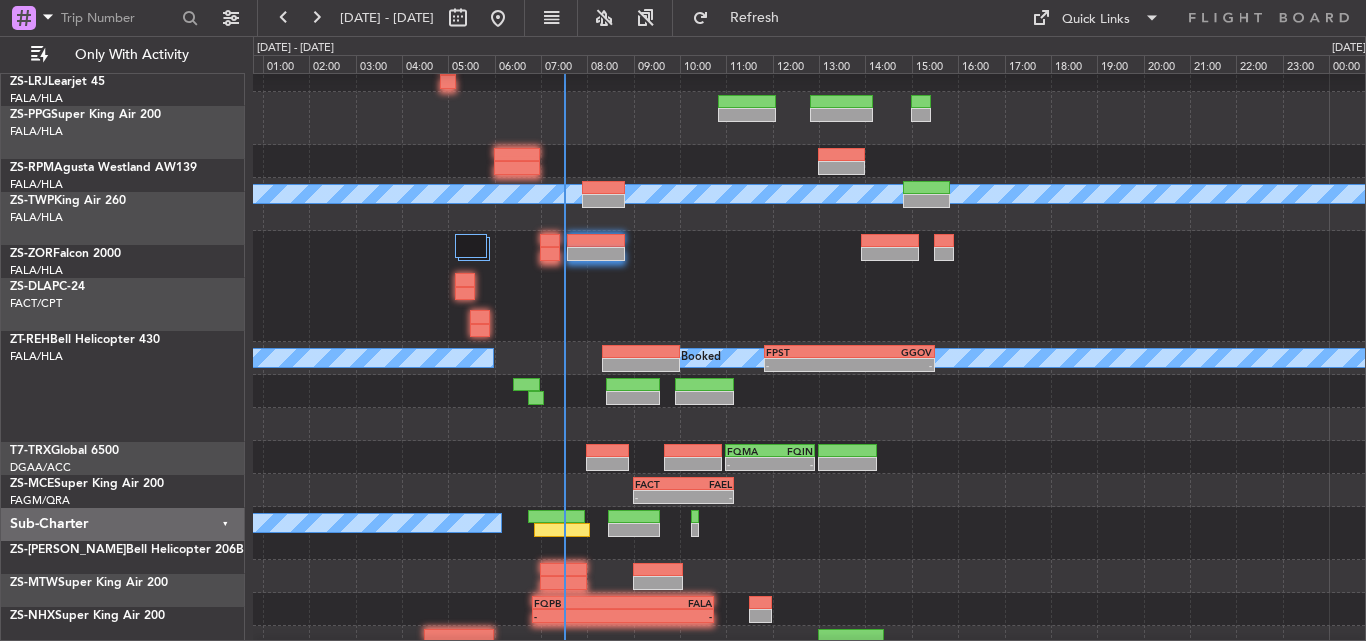 scroll, scrollTop: 200, scrollLeft: 0, axis: vertical 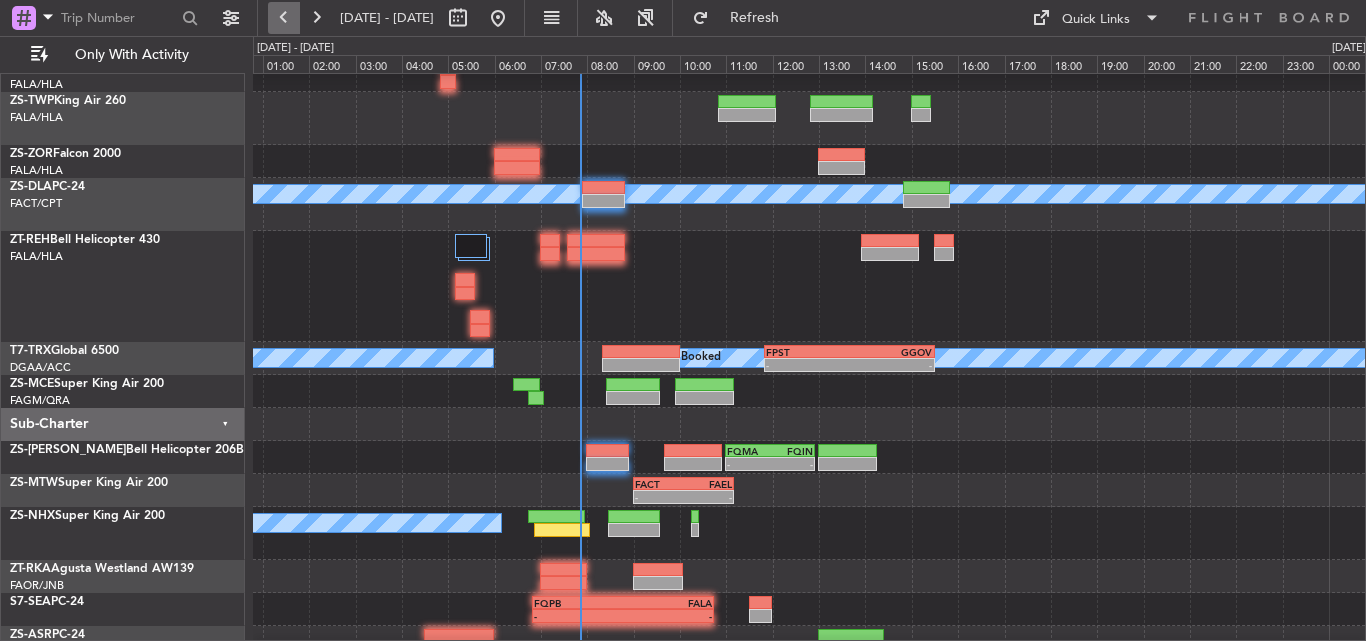click at bounding box center [284, 18] 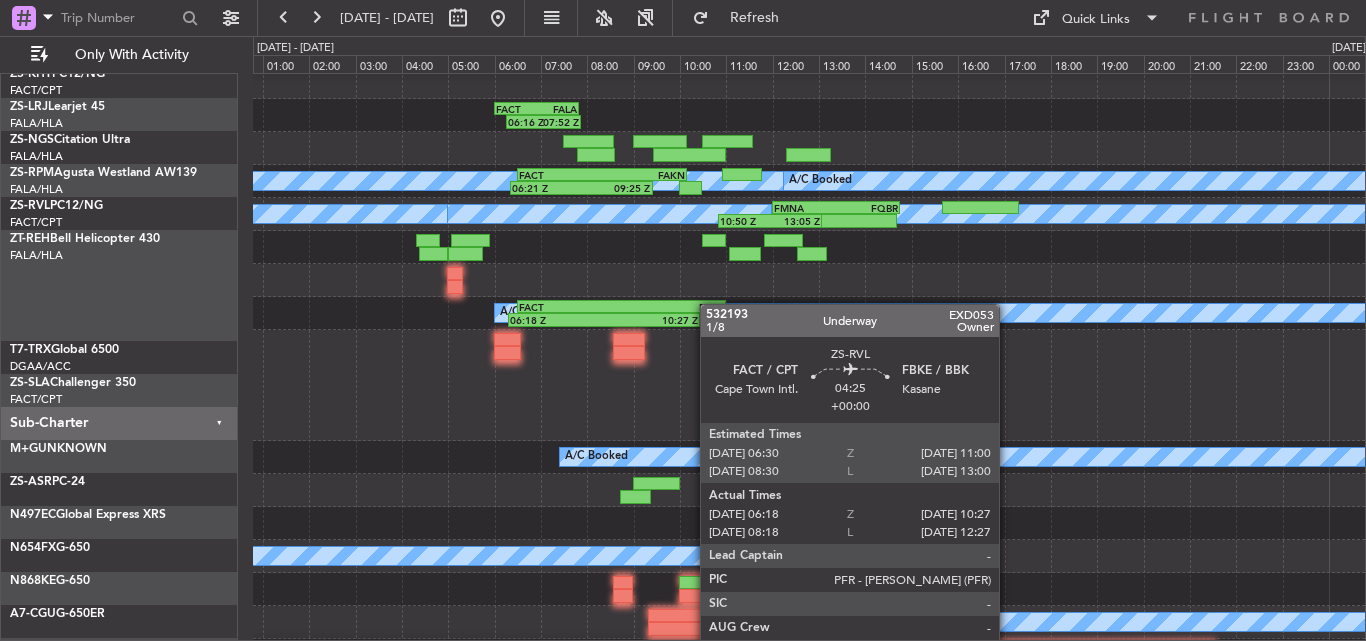 scroll, scrollTop: 0, scrollLeft: 0, axis: both 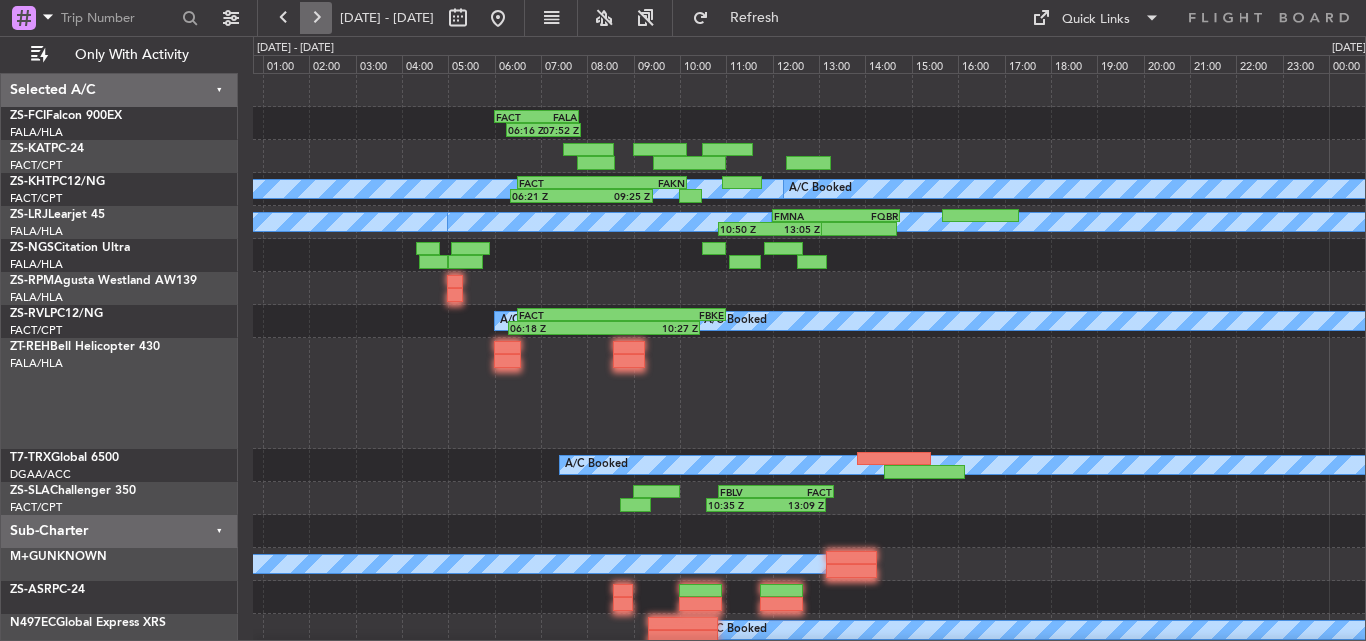 click at bounding box center [316, 18] 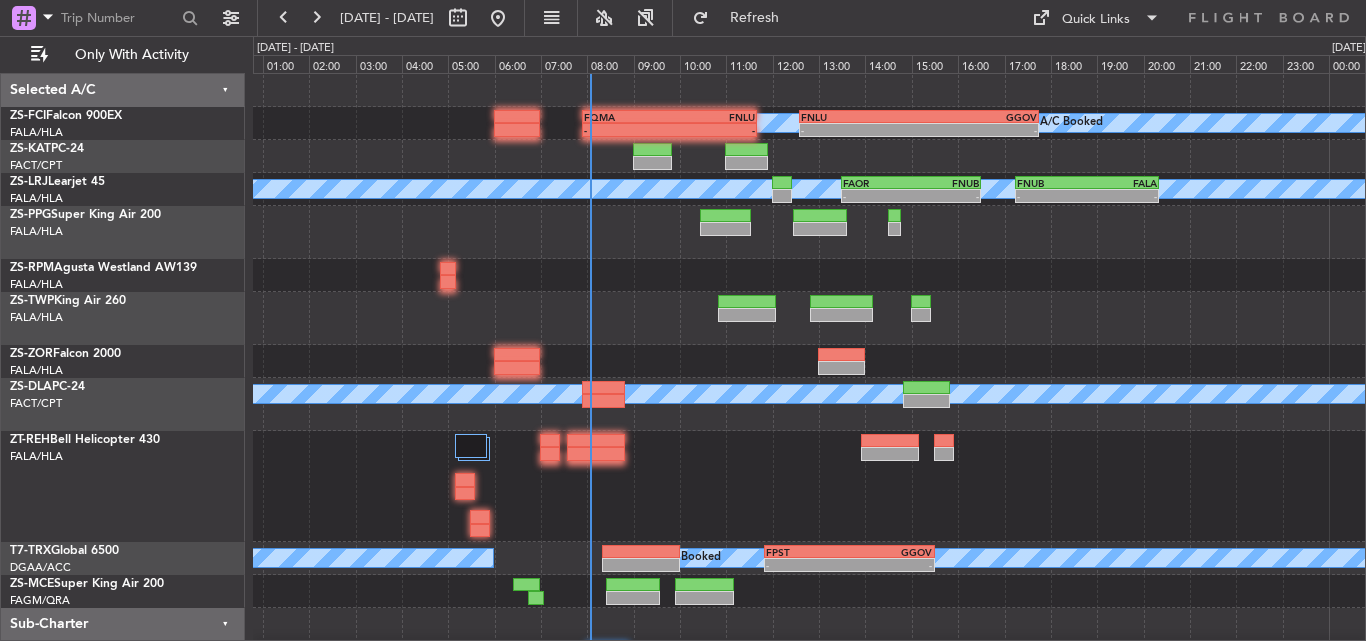 type 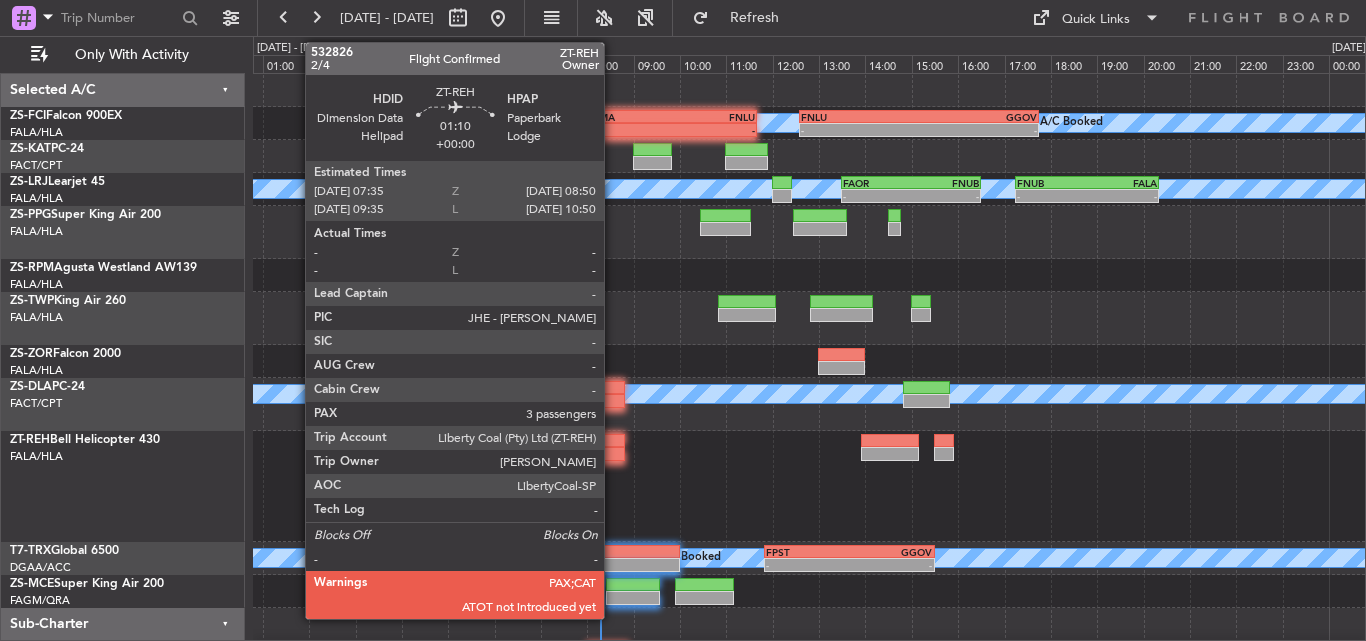 scroll, scrollTop: 283, scrollLeft: 0, axis: vertical 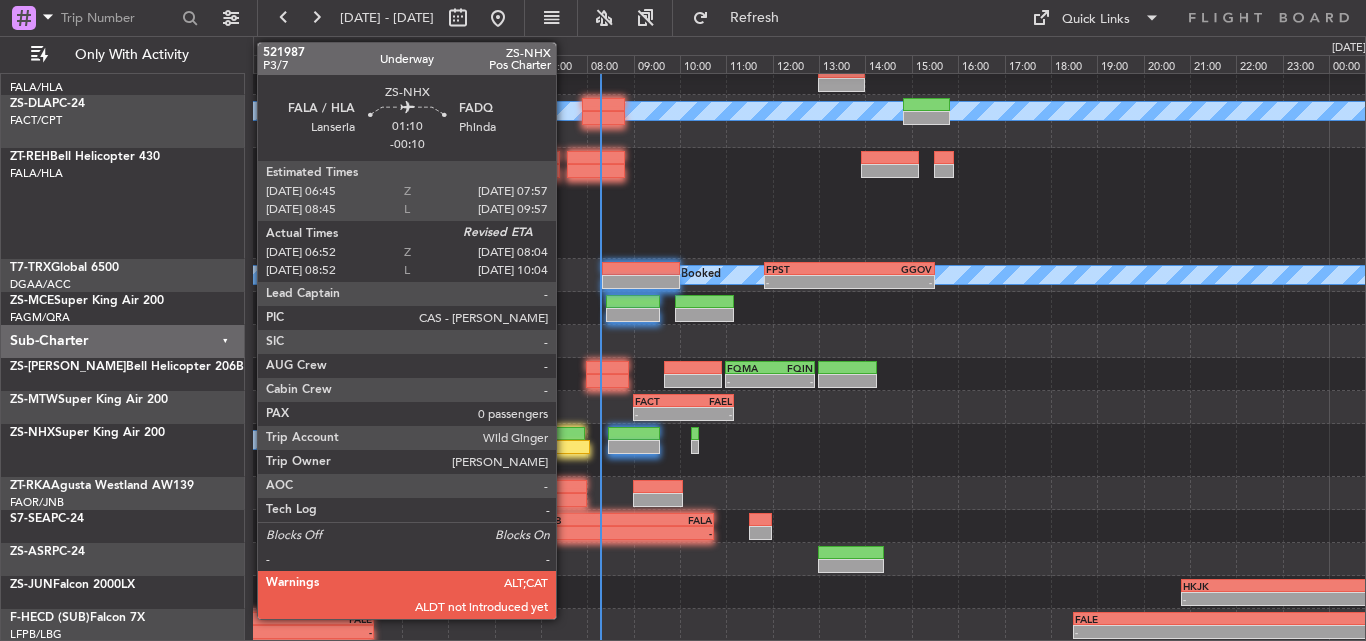 click 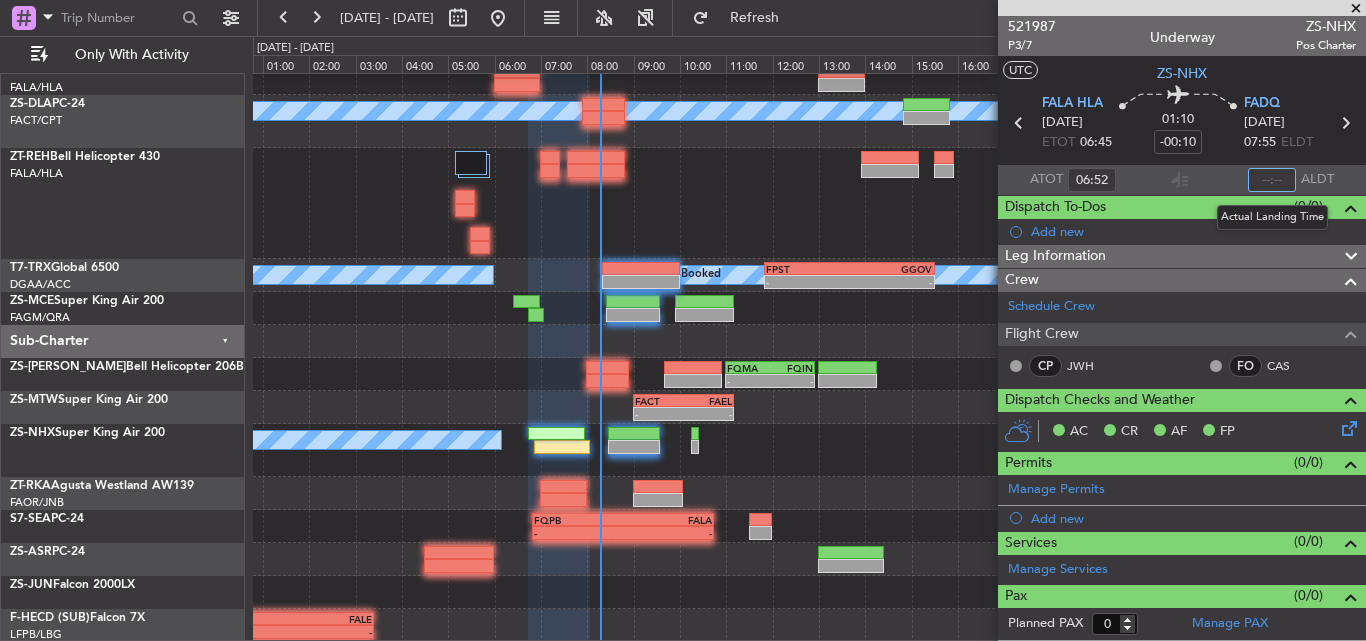 click at bounding box center (1272, 180) 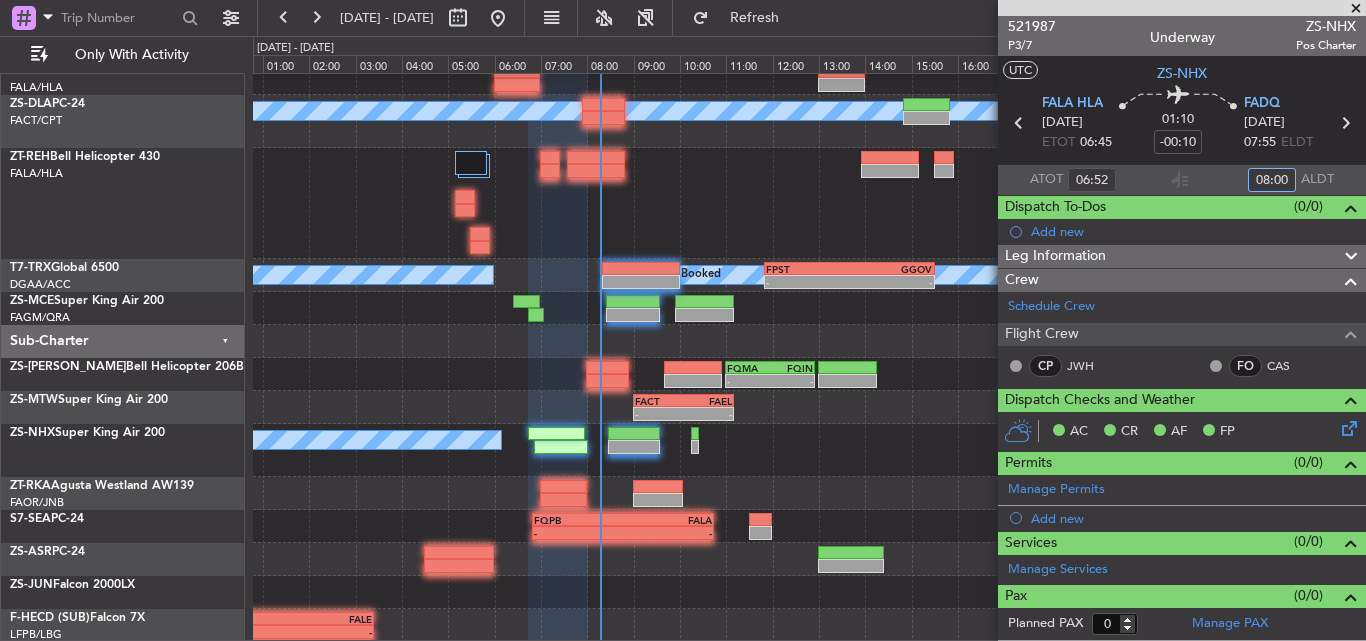 type on "08:00" 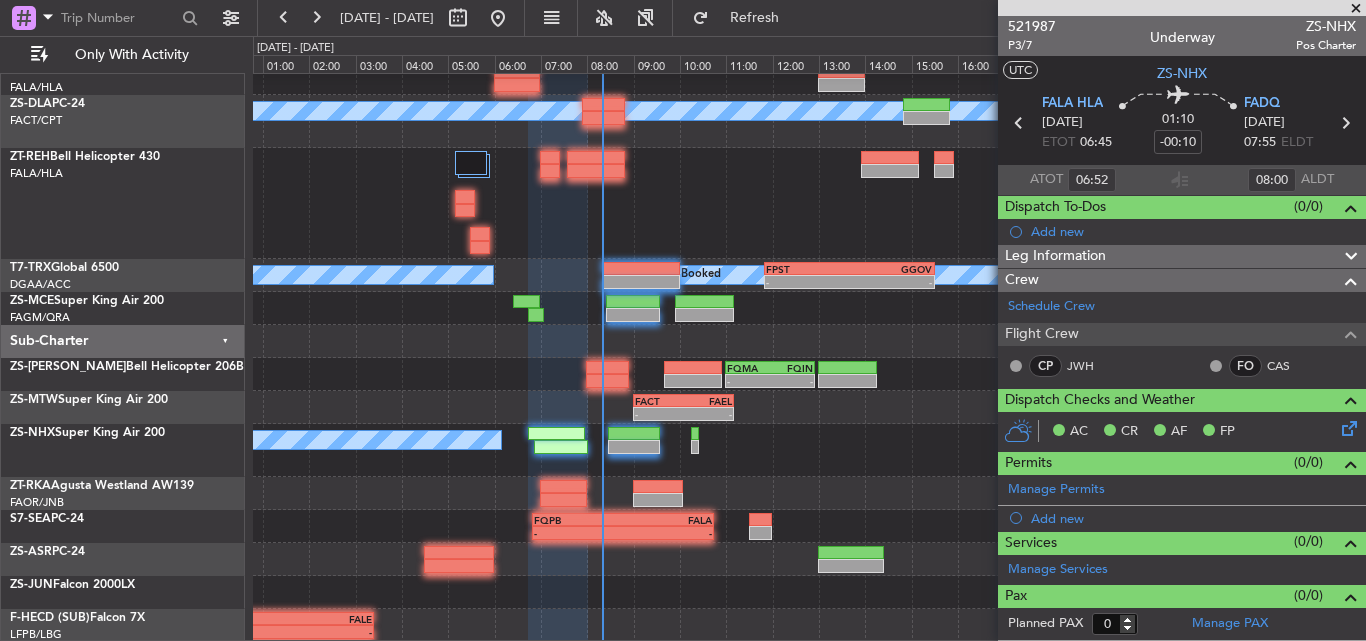 click at bounding box center [1356, 9] 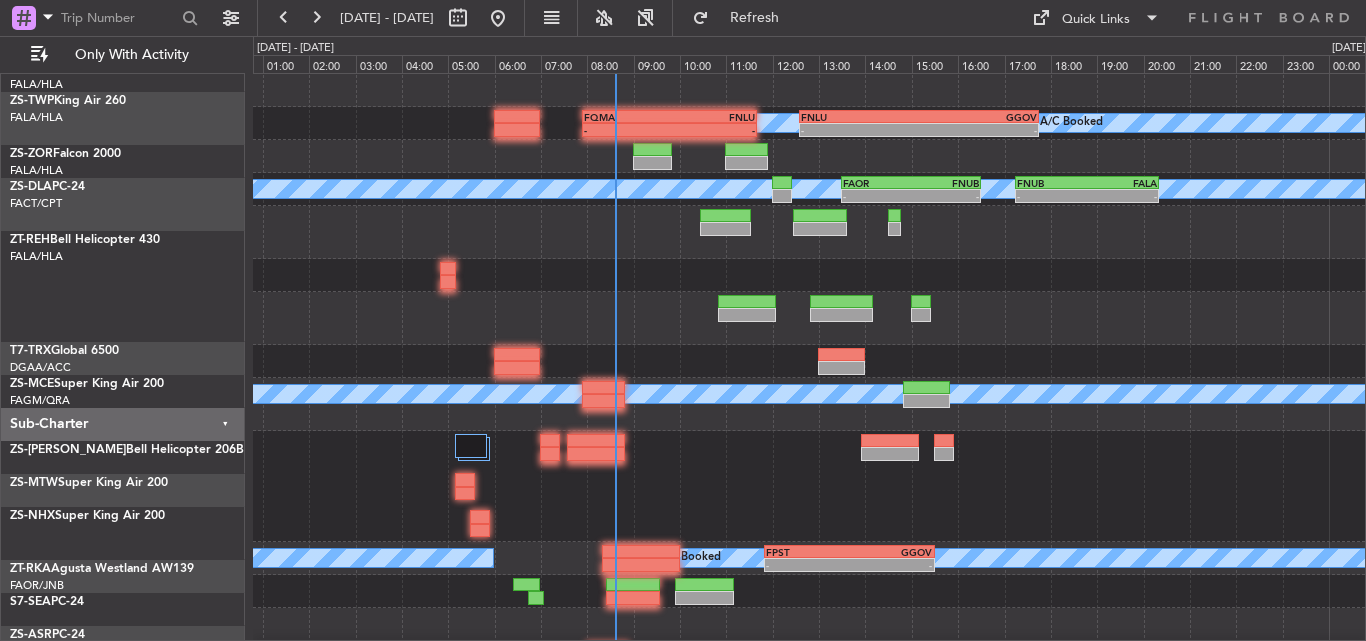 scroll, scrollTop: 0, scrollLeft: 0, axis: both 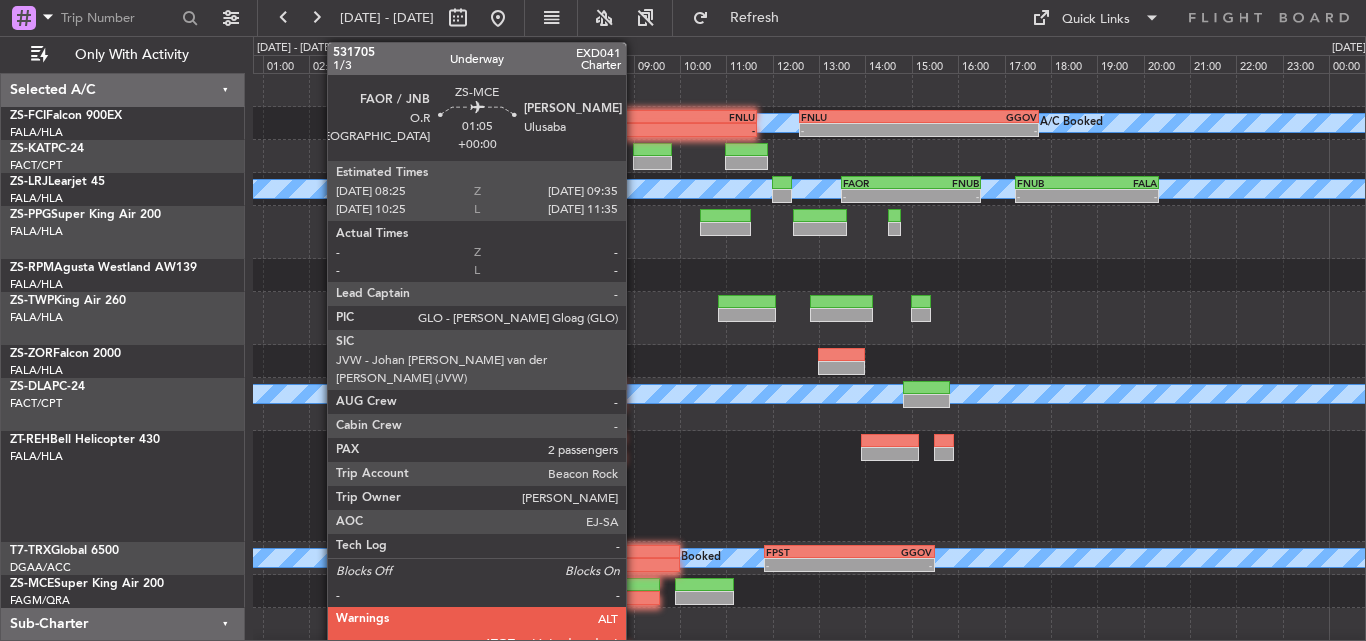 click 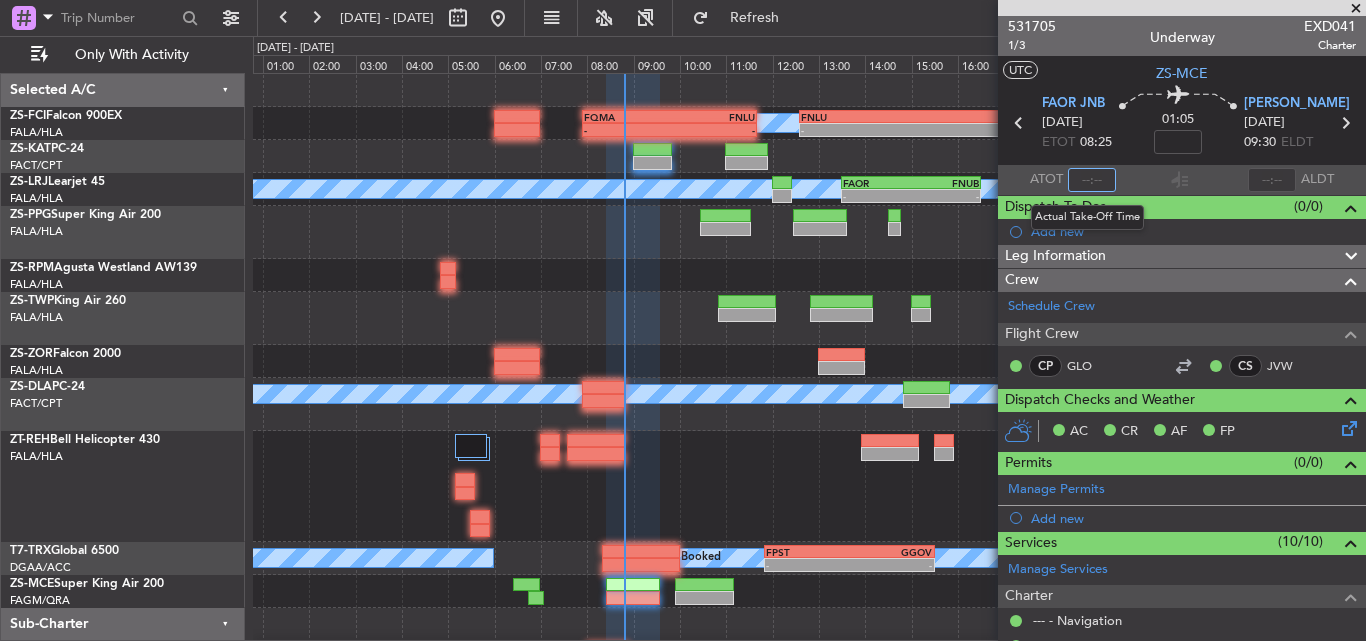 click at bounding box center [1092, 180] 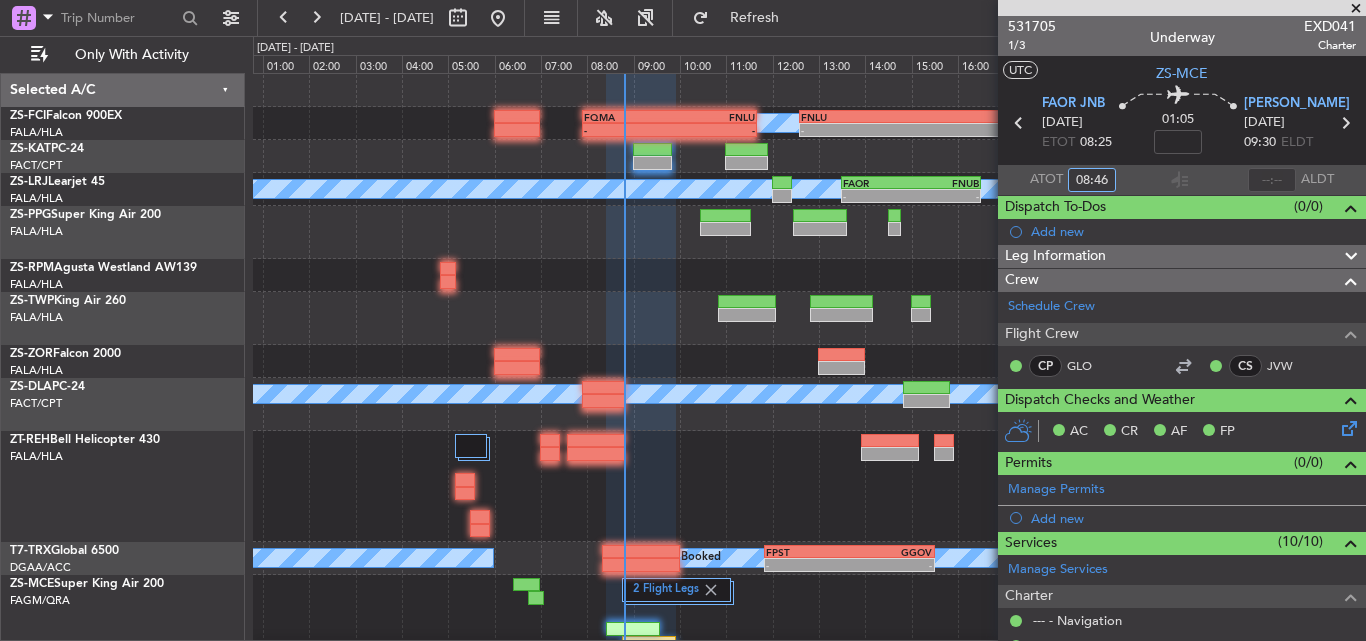 type on "08:46" 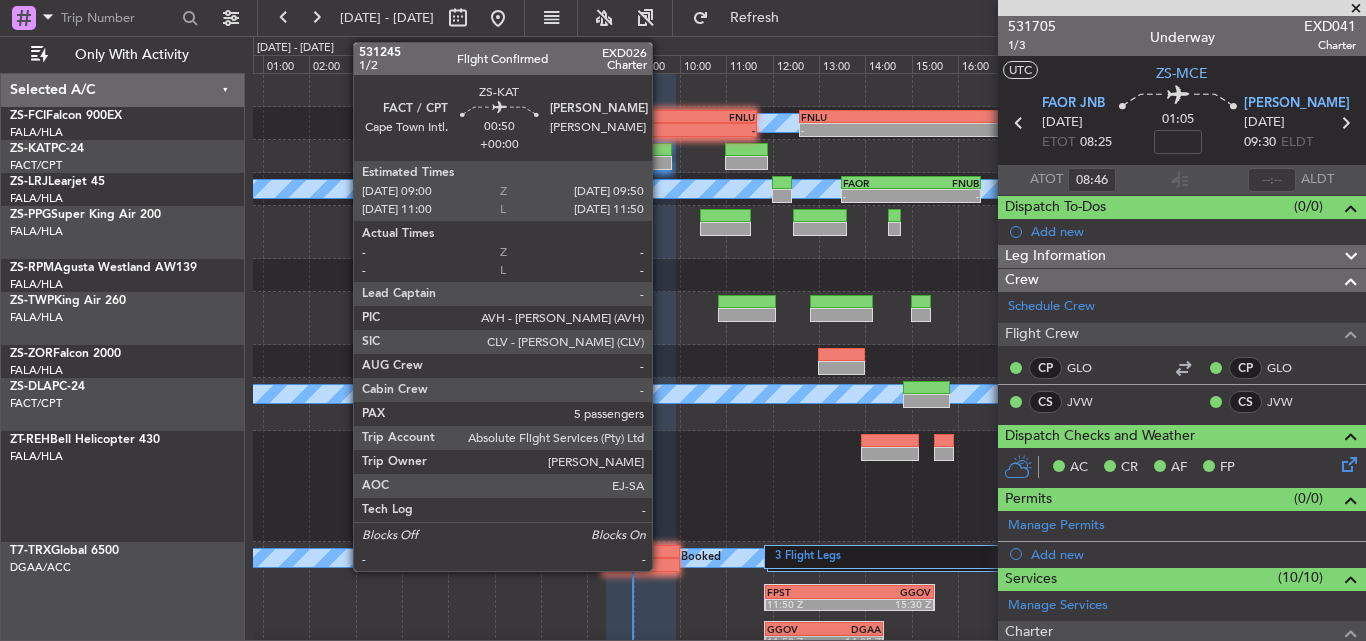 click 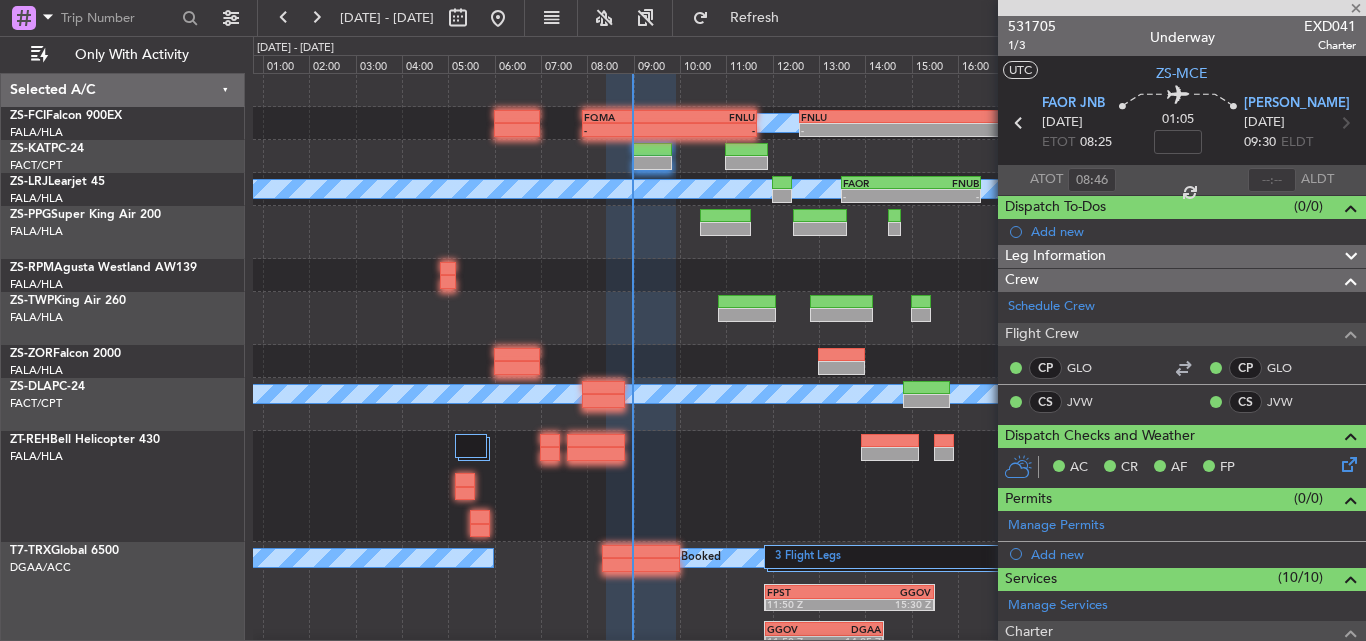 type 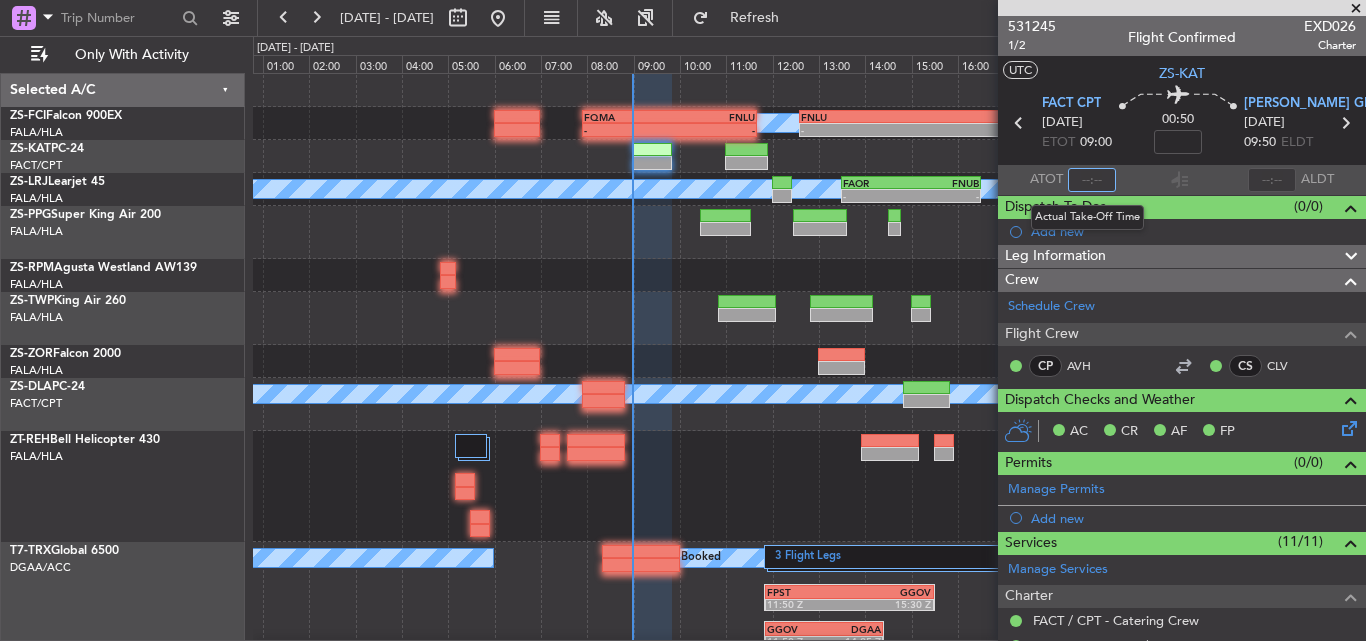 click at bounding box center [1092, 180] 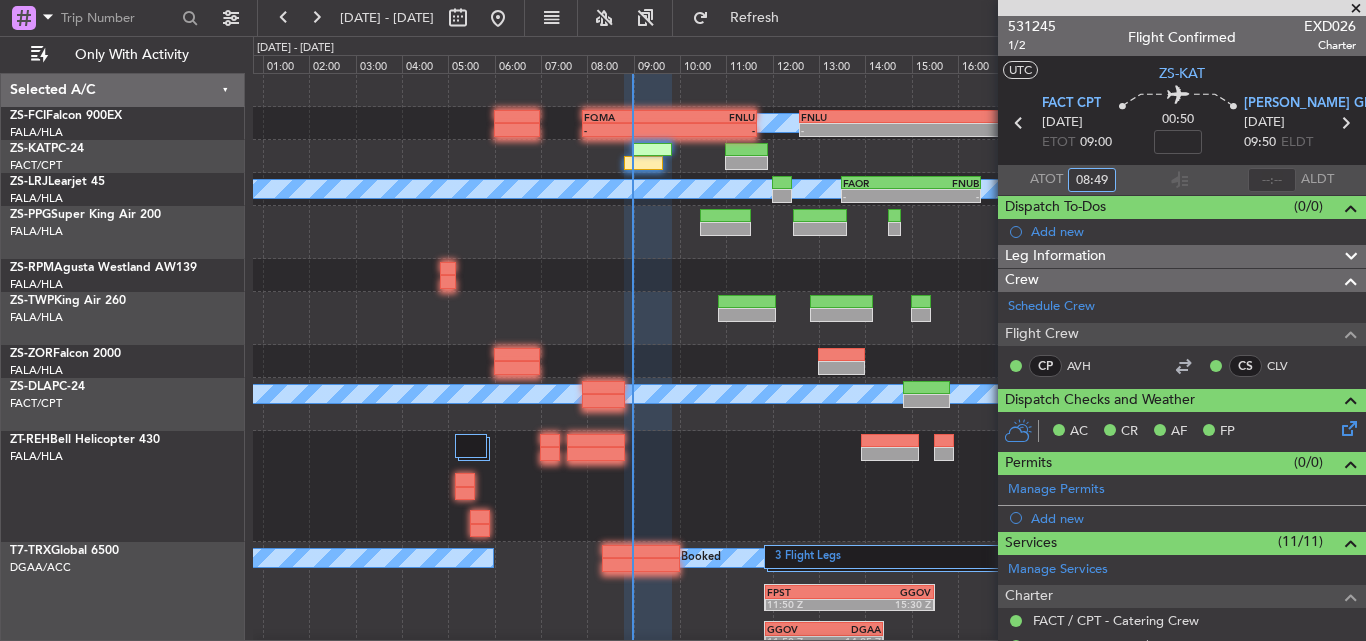 type on "08:49" 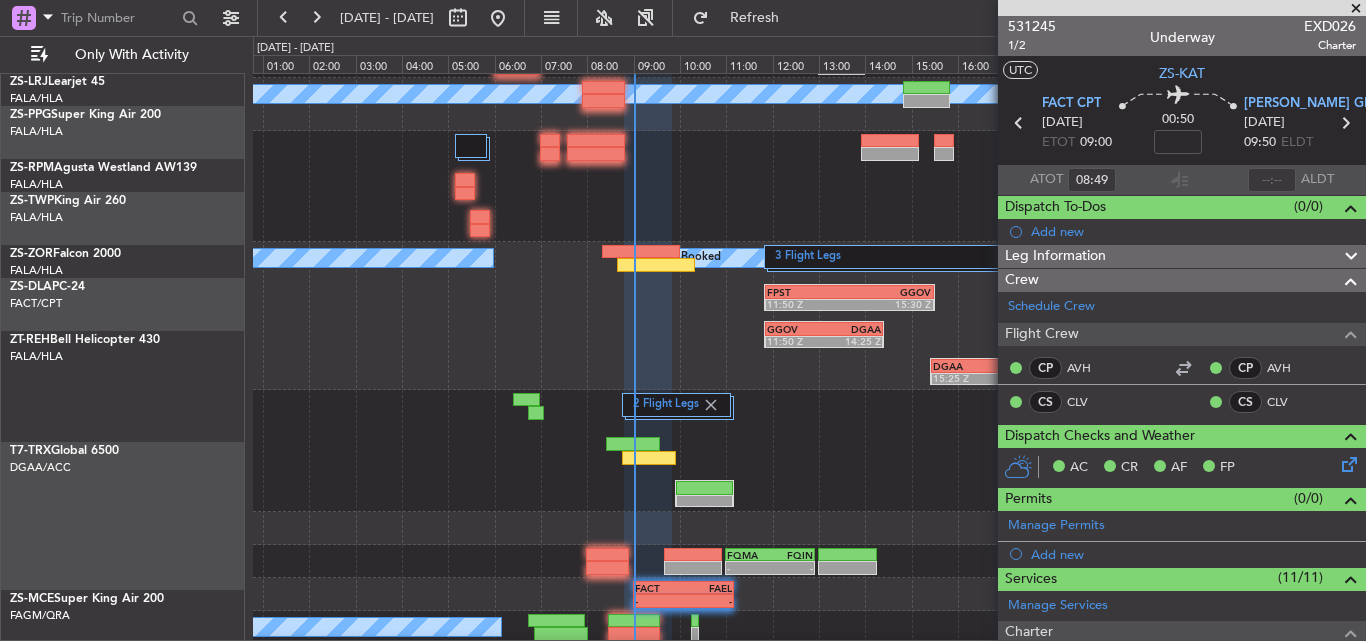 scroll, scrollTop: 487, scrollLeft: 0, axis: vertical 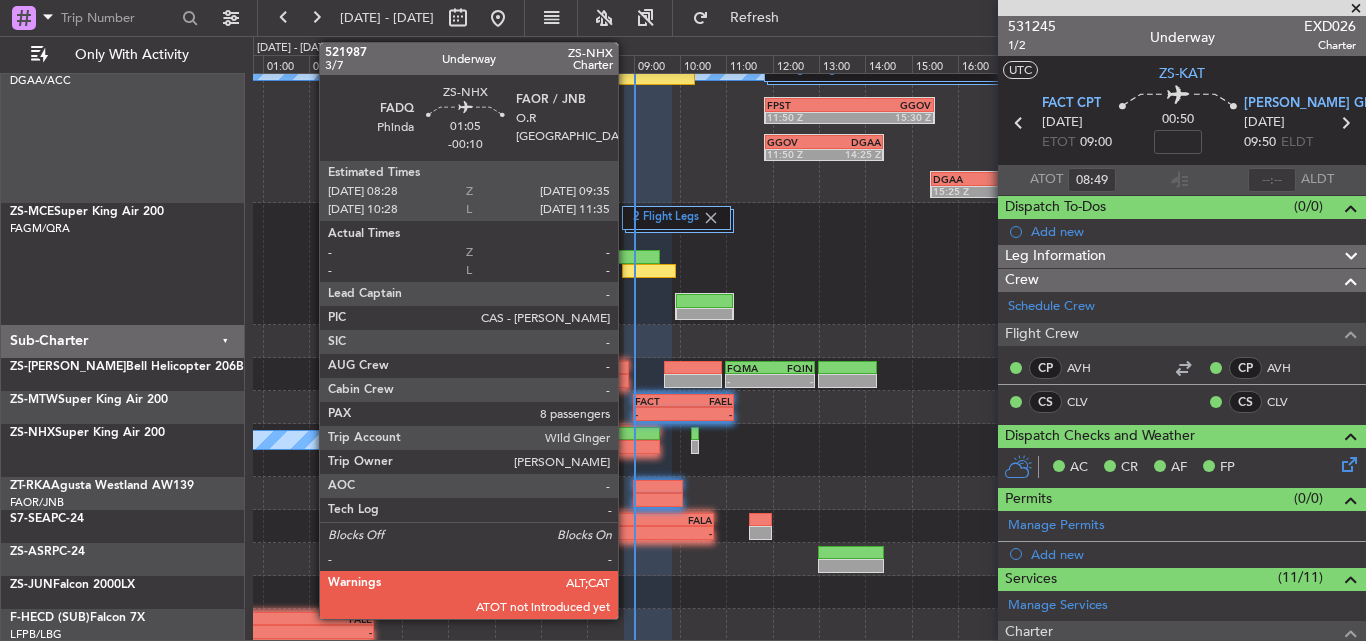 click 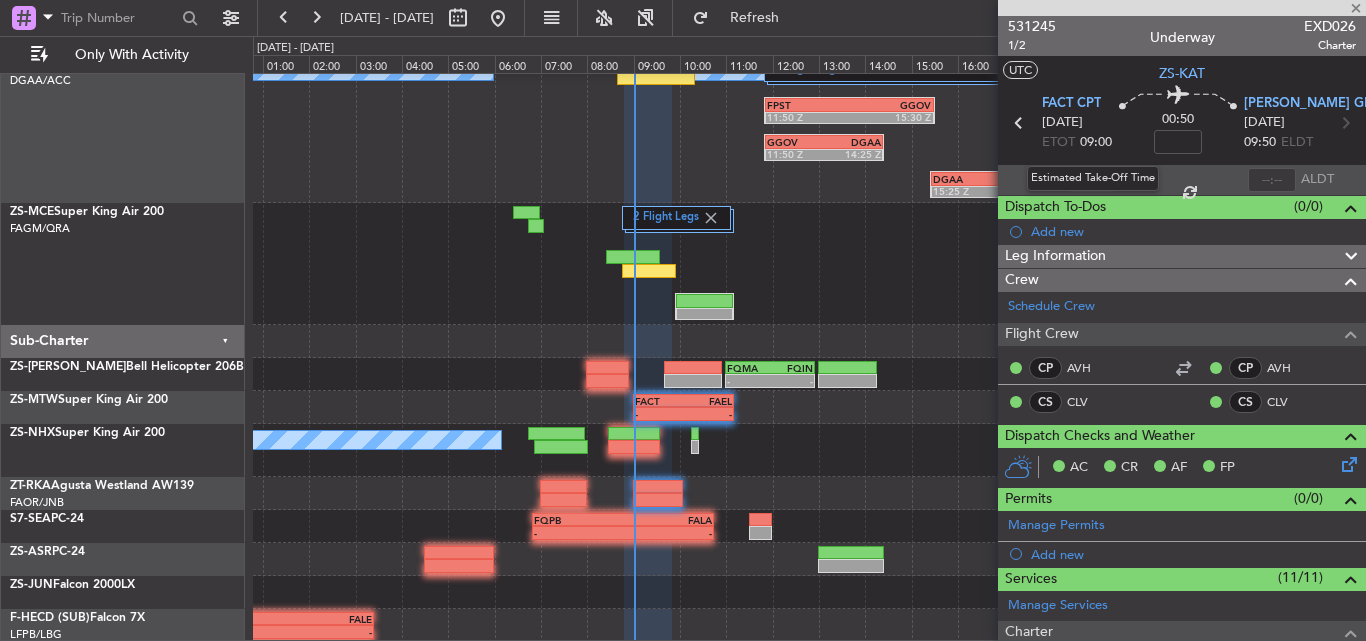 type on "-00:10" 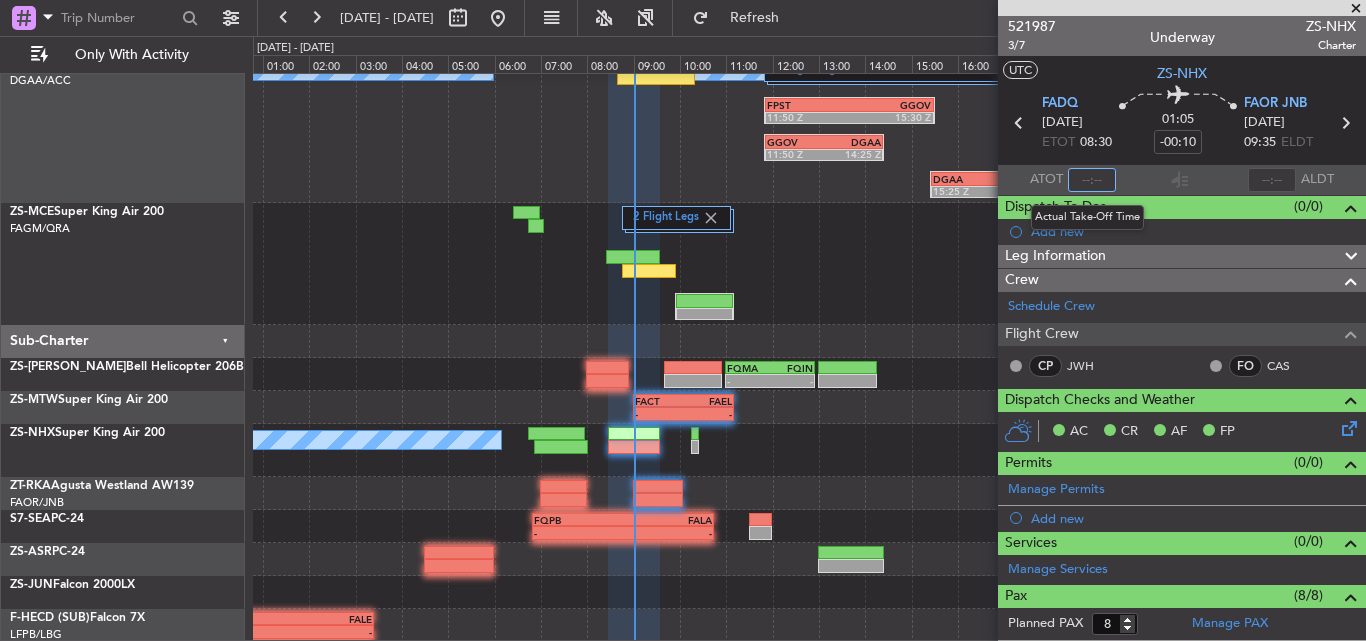 click at bounding box center [1092, 180] 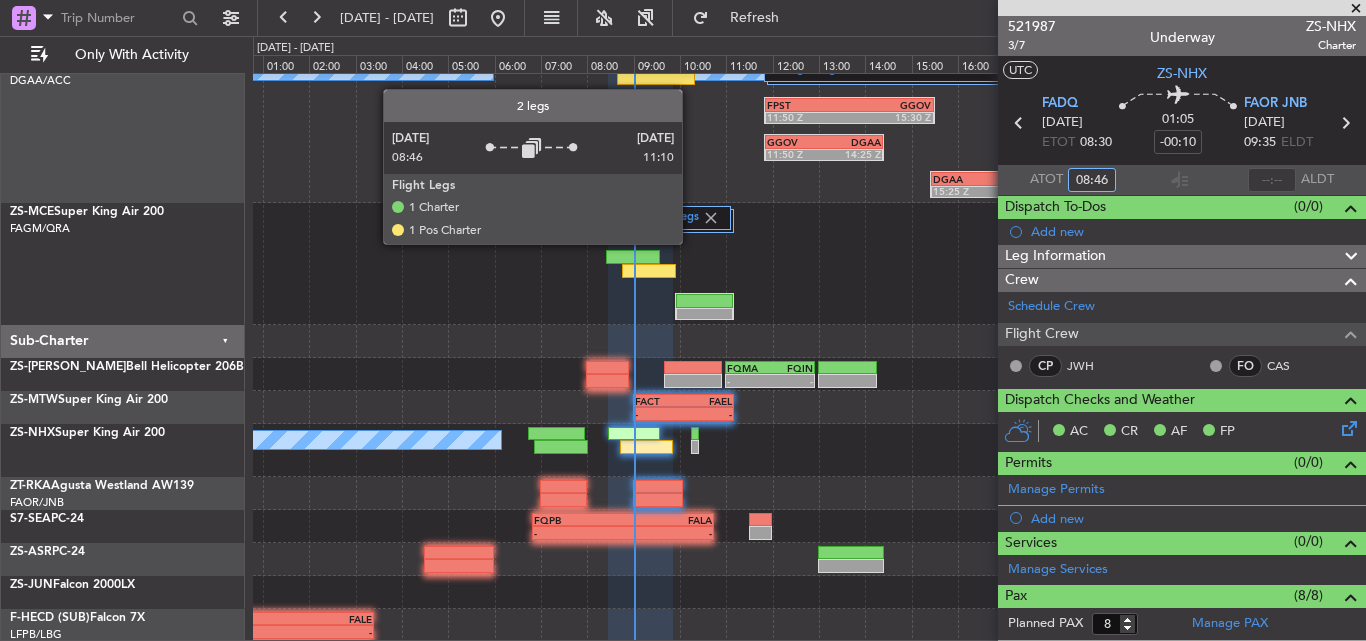 scroll, scrollTop: 0, scrollLeft: 0, axis: both 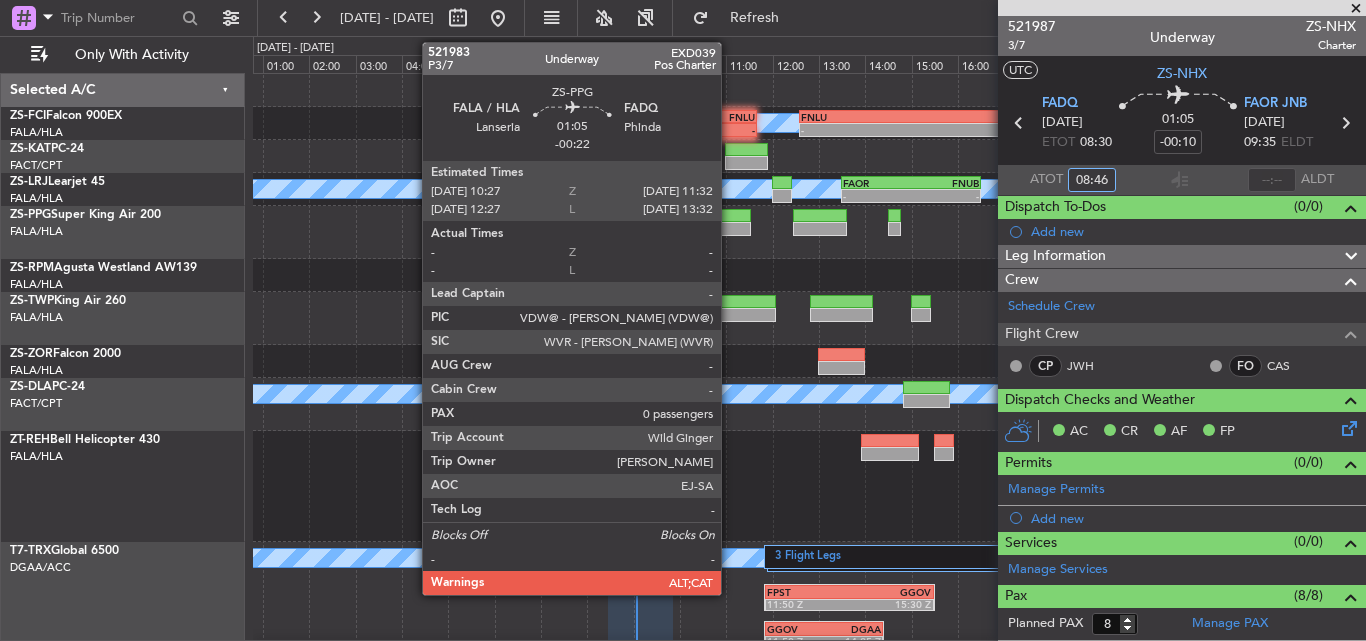 click 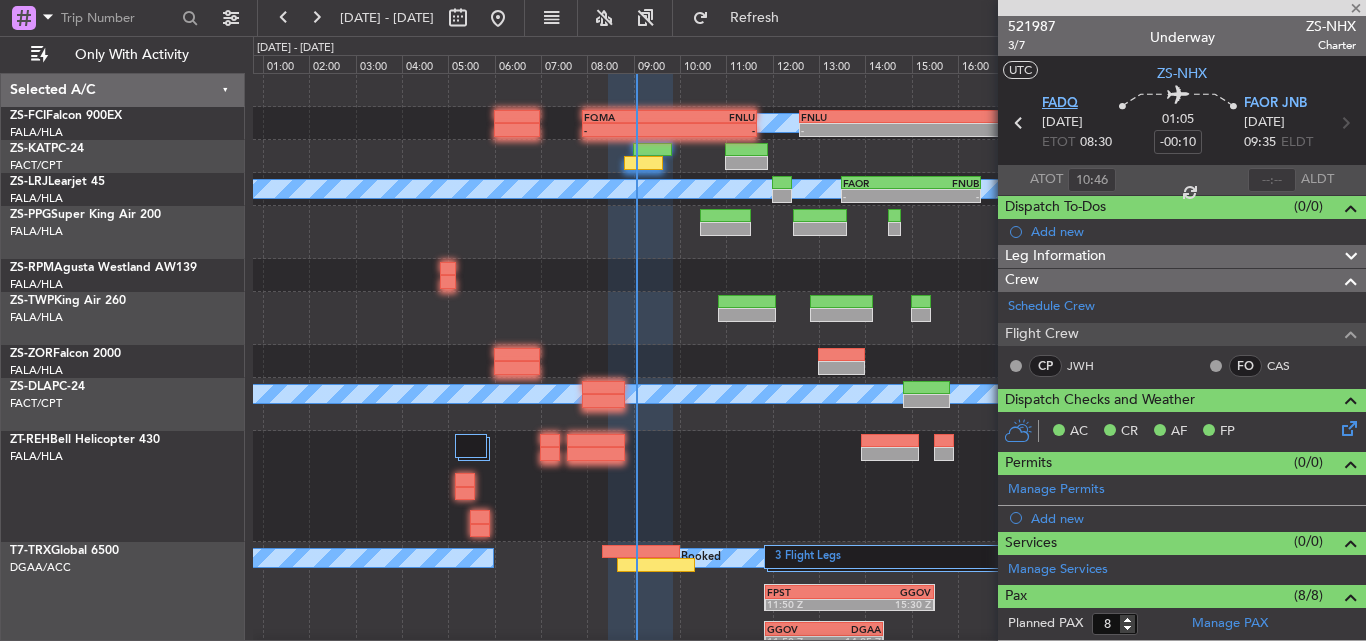 type on "08:46" 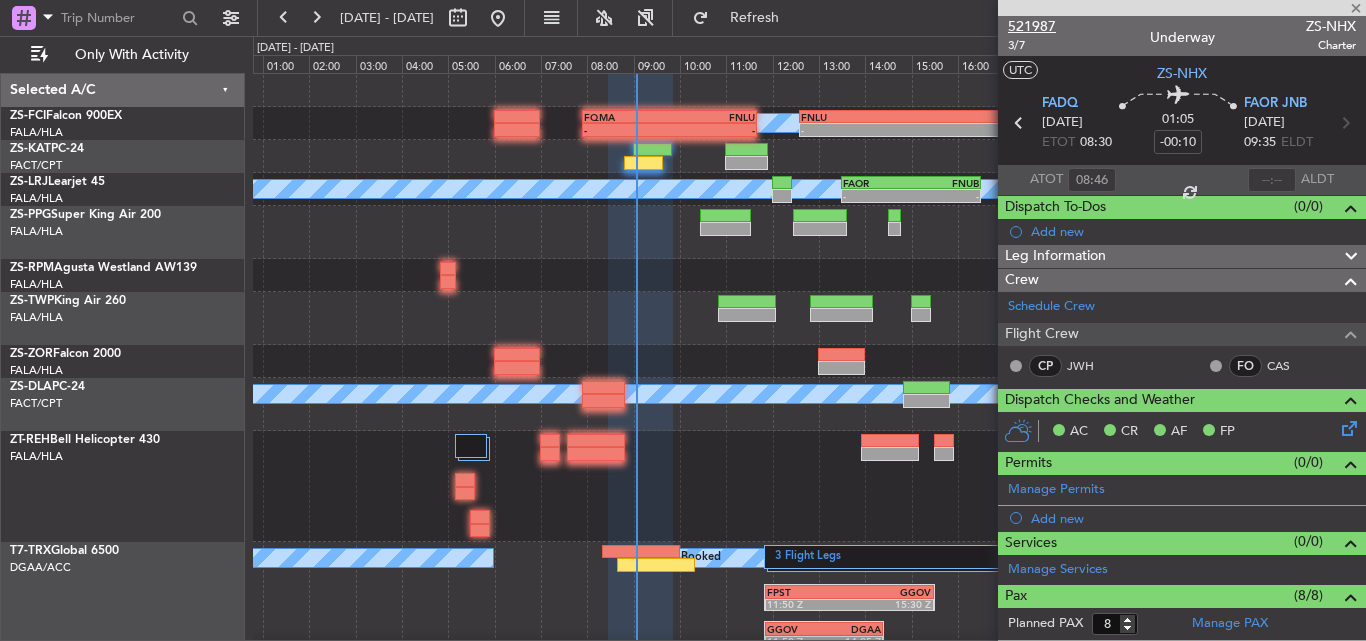 type on "-00:22" 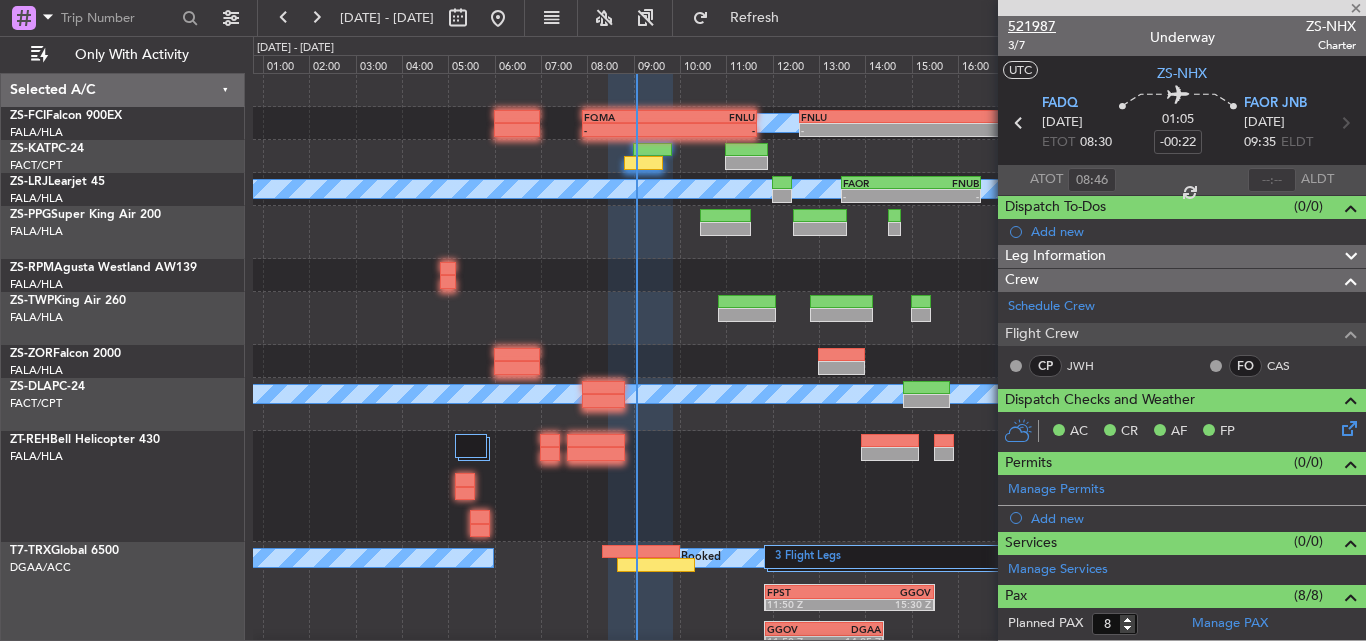 type 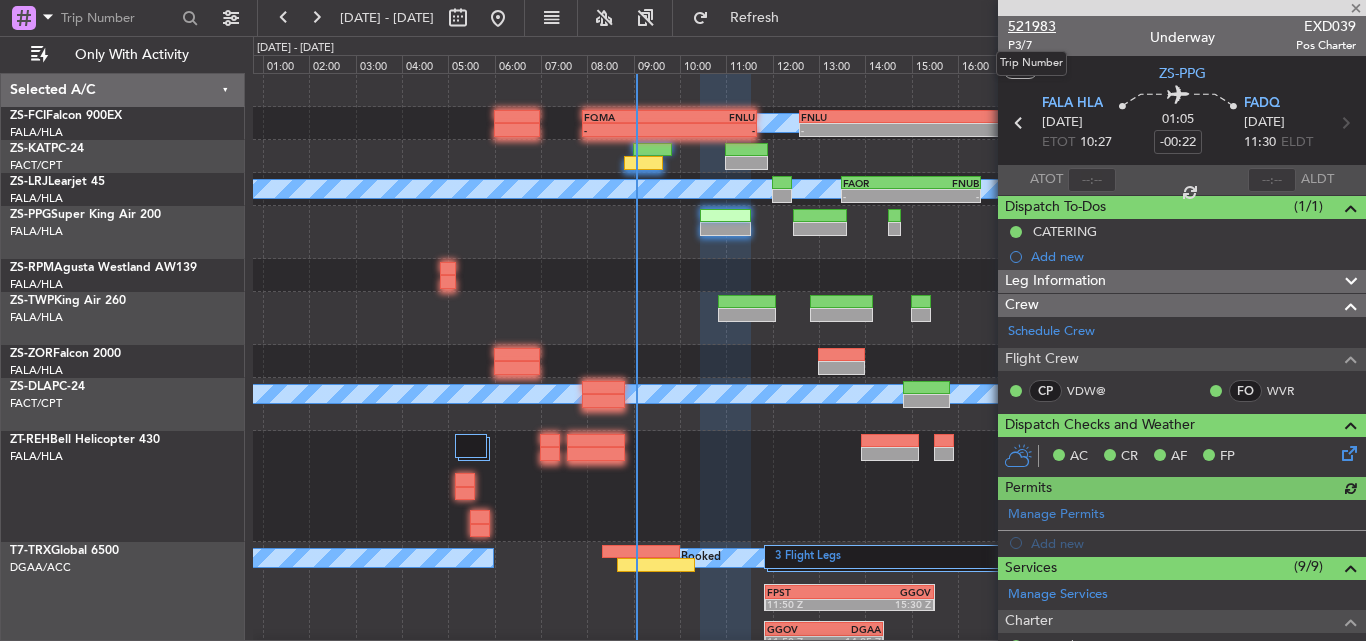 click on "521983" at bounding box center (1032, 26) 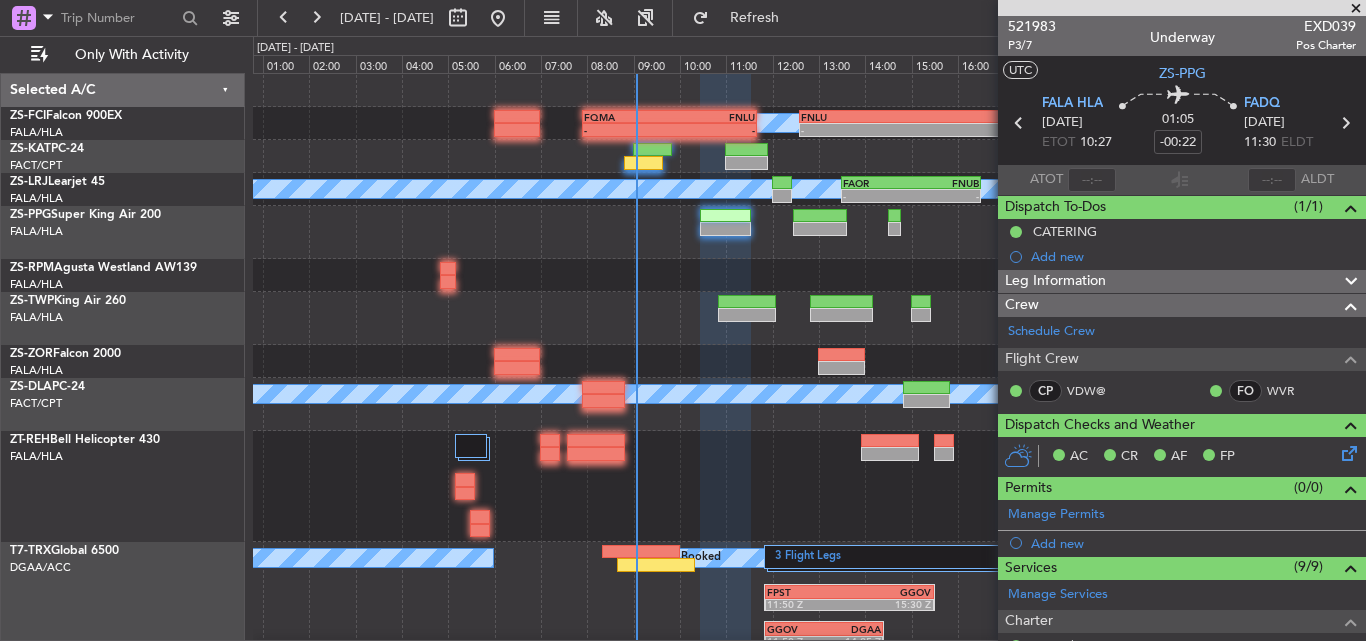 click at bounding box center (1356, 9) 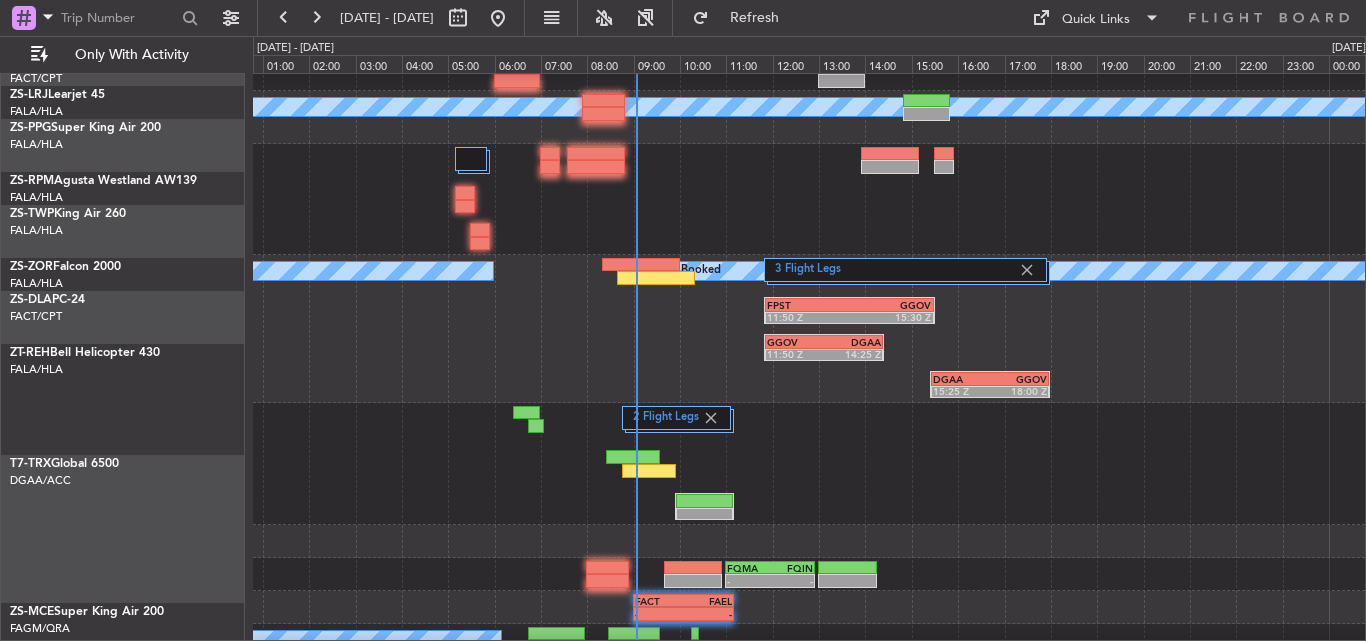 scroll, scrollTop: 387, scrollLeft: 0, axis: vertical 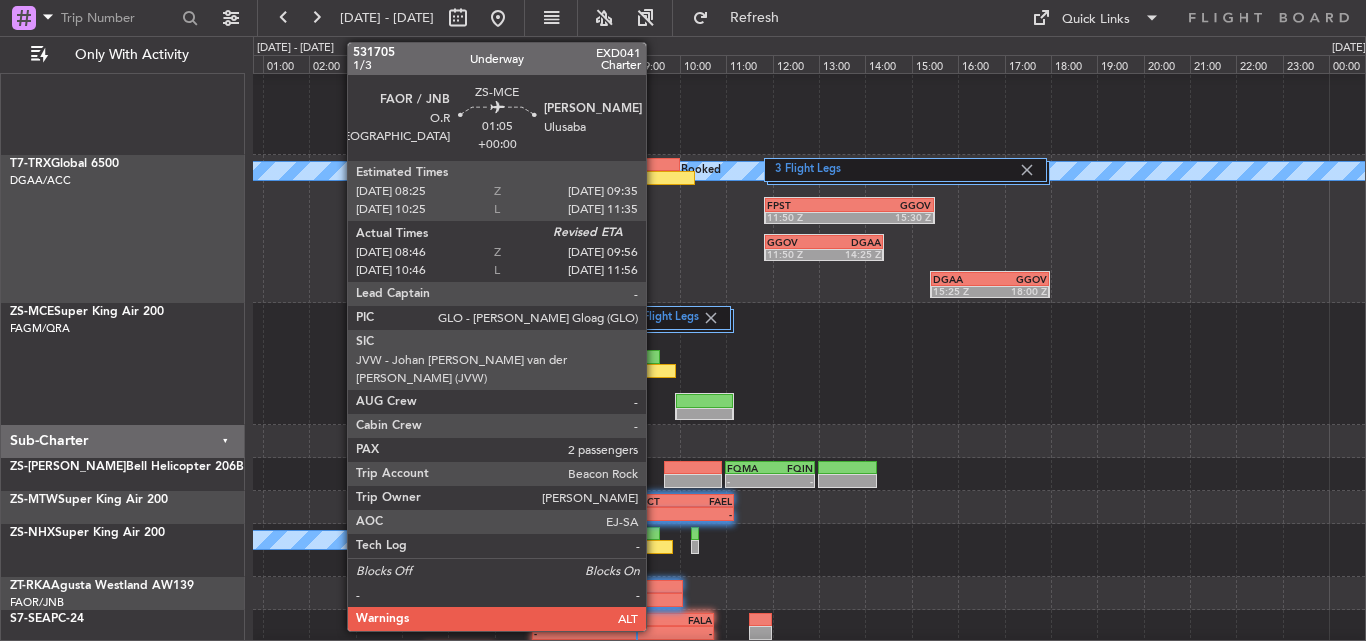 click 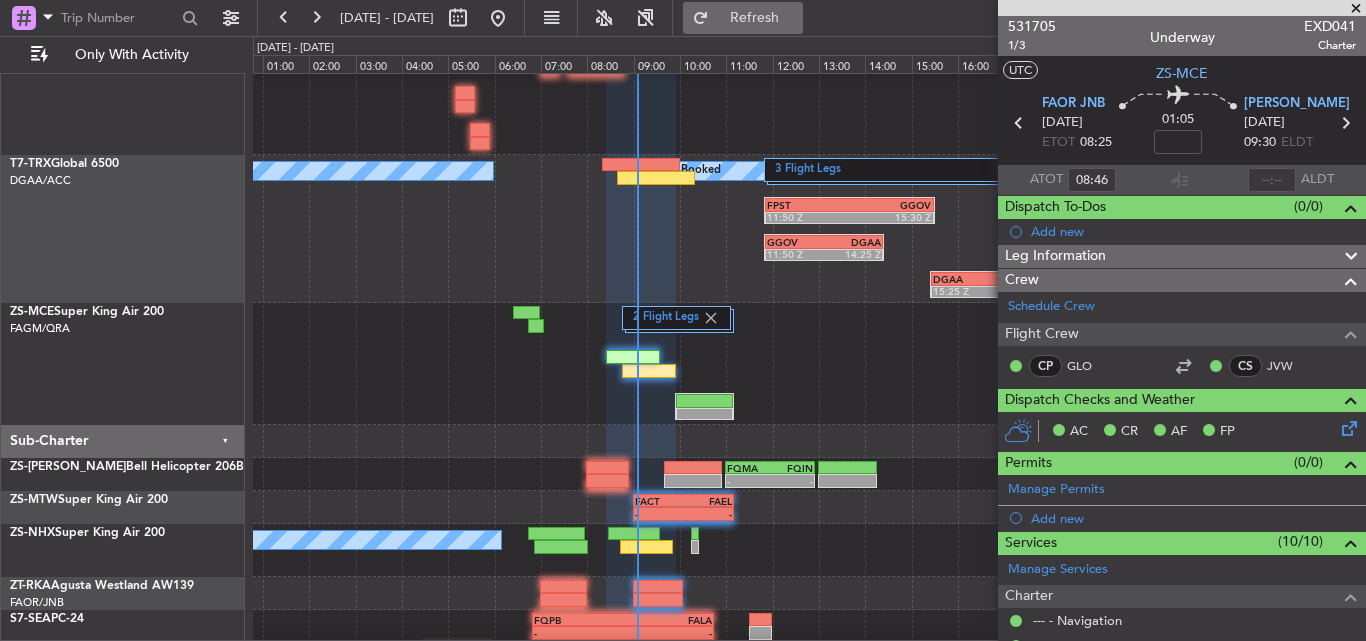 click on "Refresh" 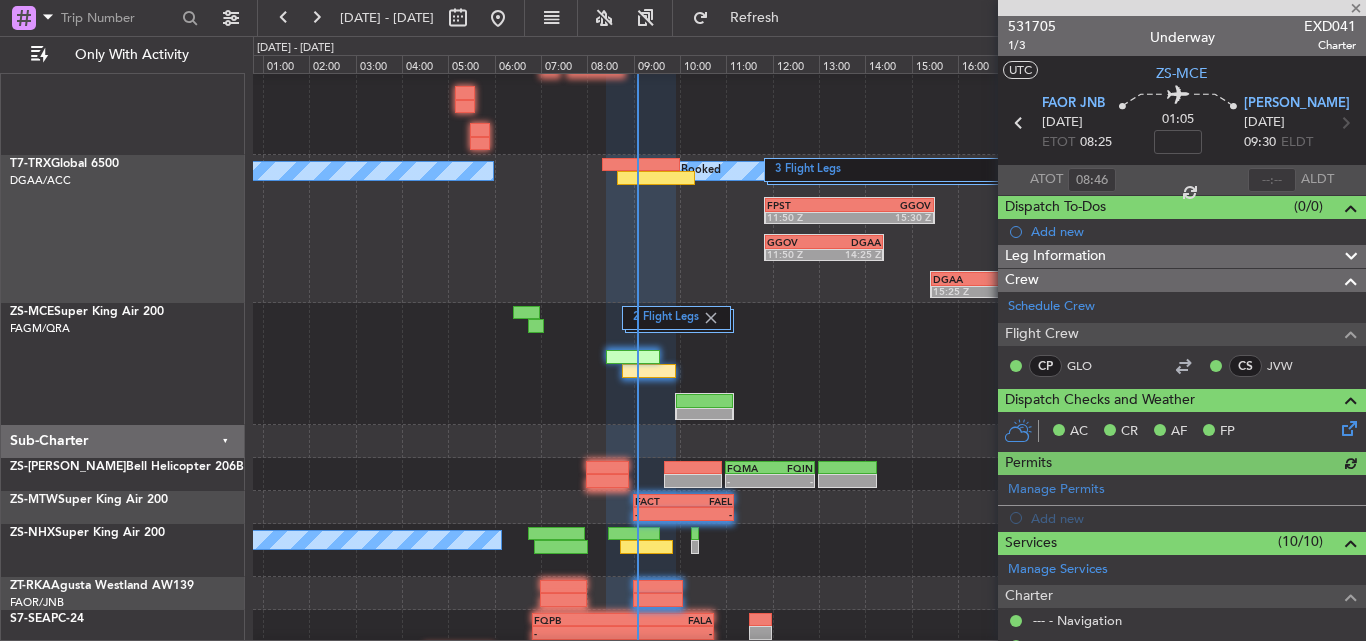 type on "08:59" 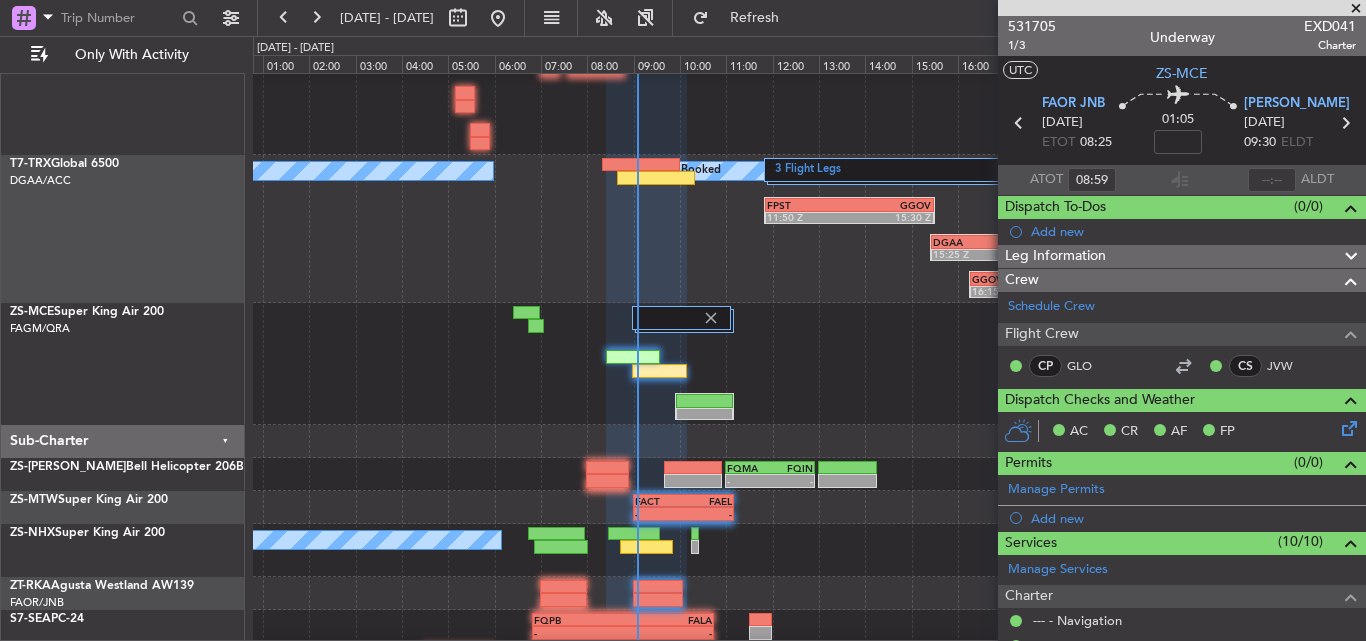 click at bounding box center [1356, 9] 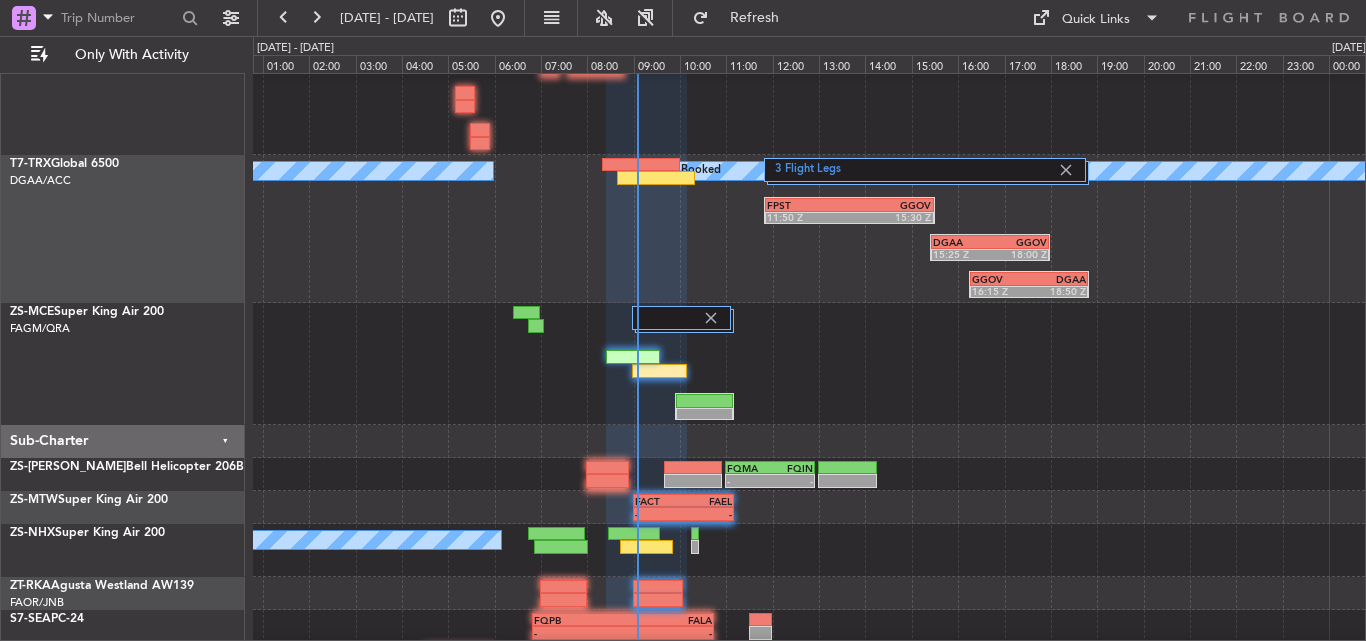 type on "0" 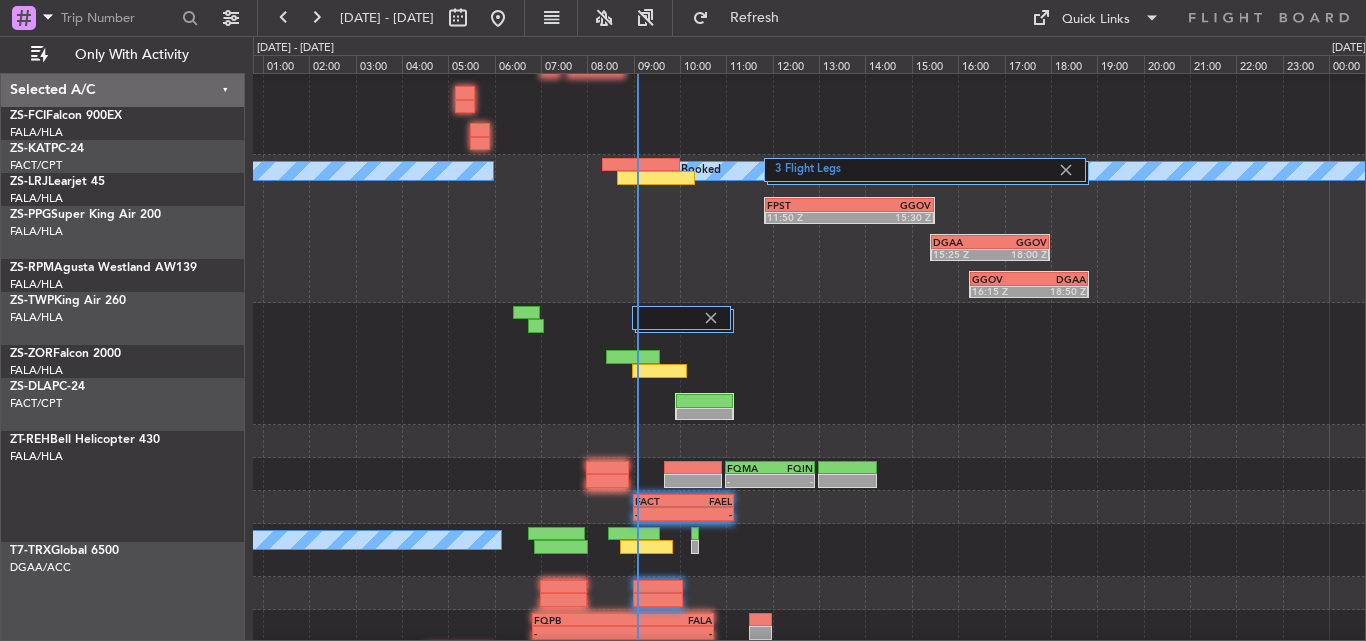 scroll, scrollTop: 0, scrollLeft: 0, axis: both 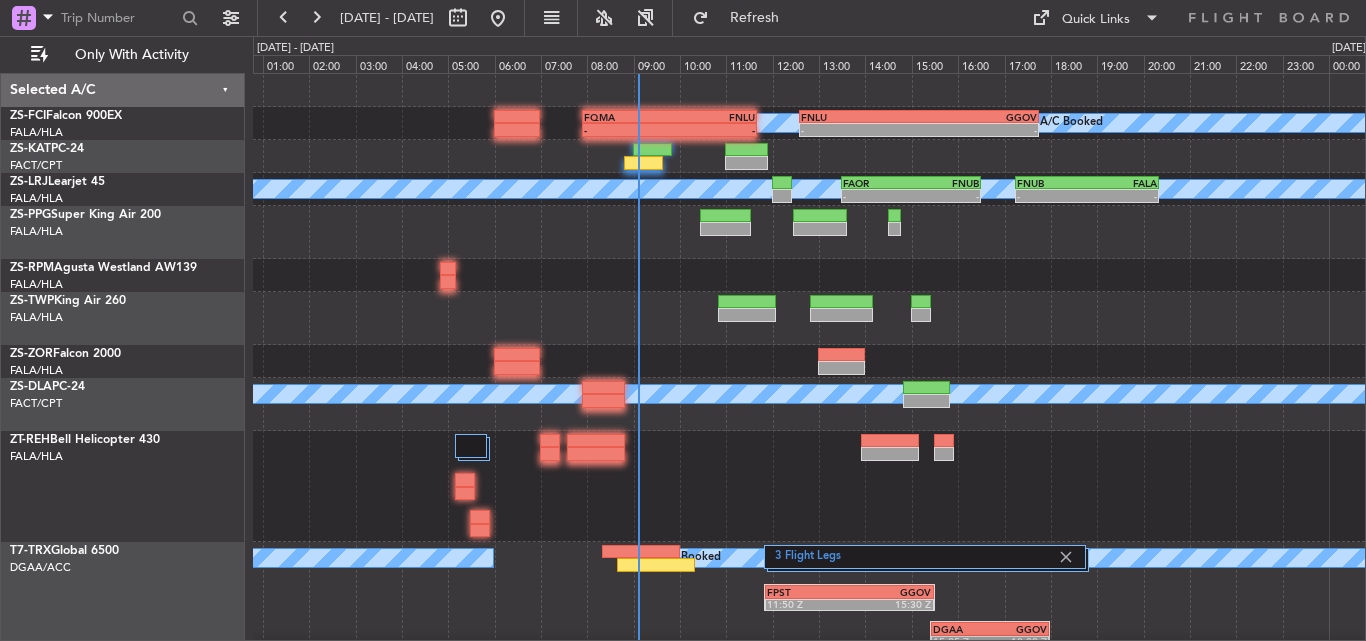 click 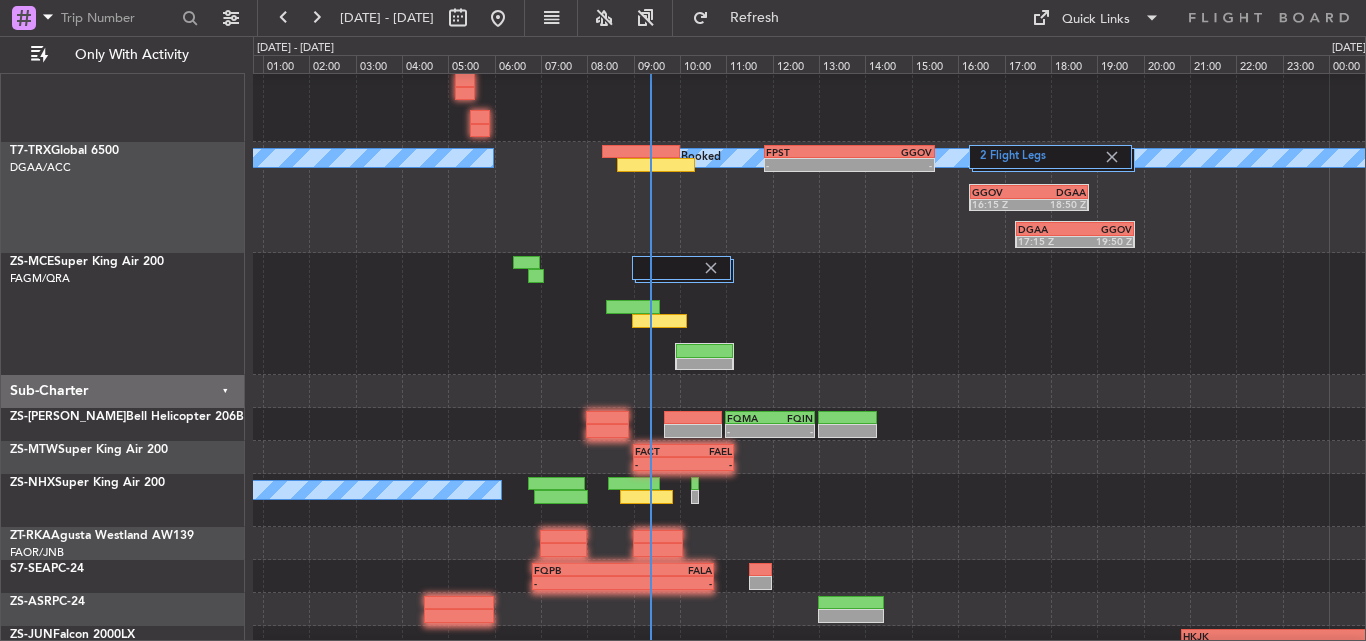 scroll, scrollTop: 450, scrollLeft: 0, axis: vertical 